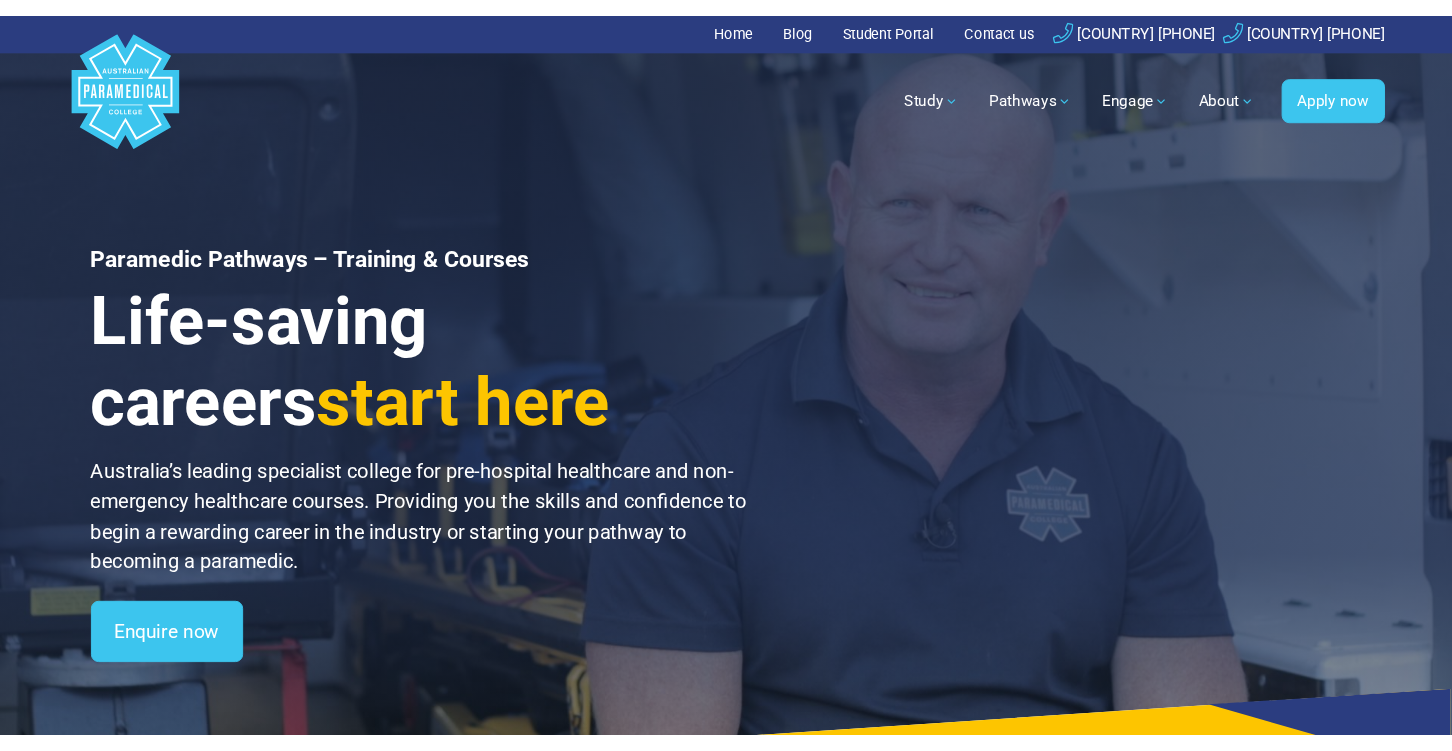 scroll, scrollTop: 0, scrollLeft: 0, axis: both 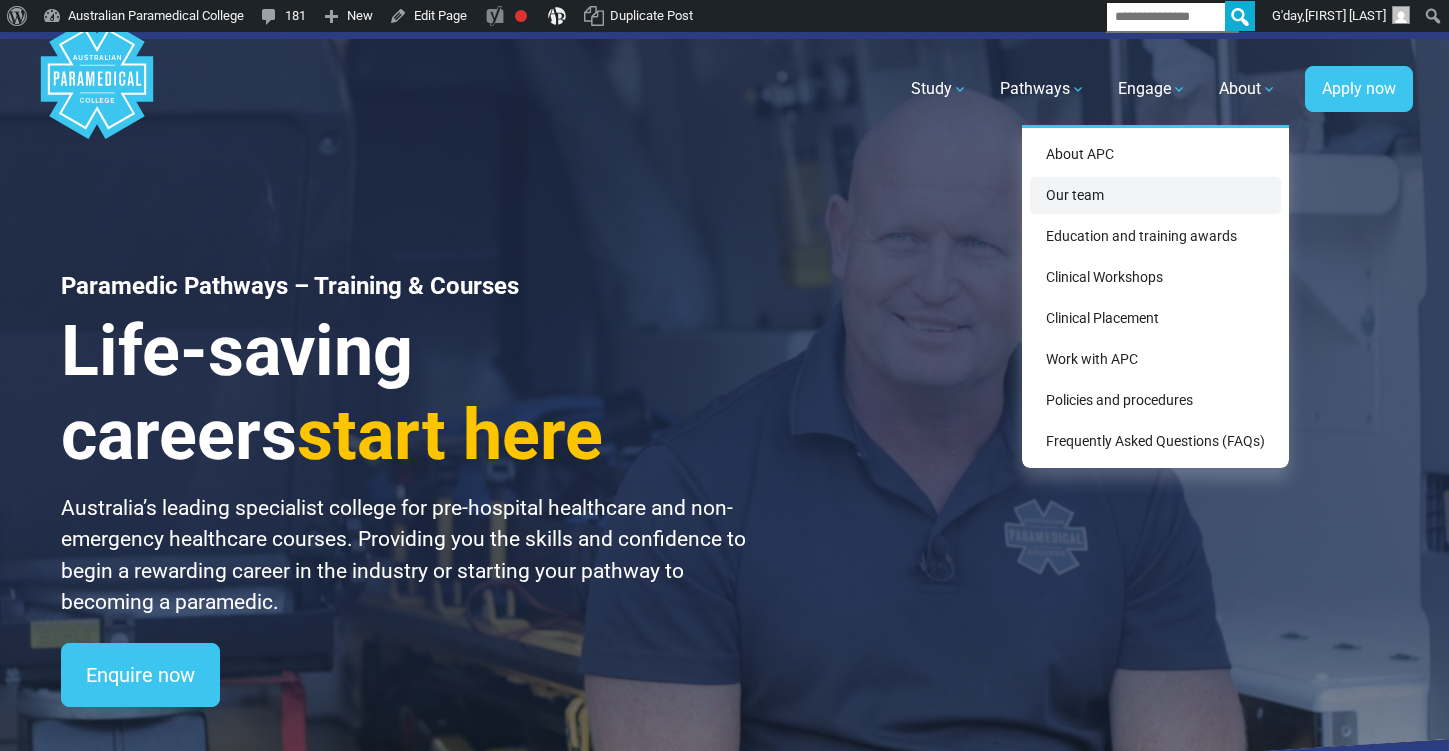 click on "Our team" at bounding box center (1155, 195) 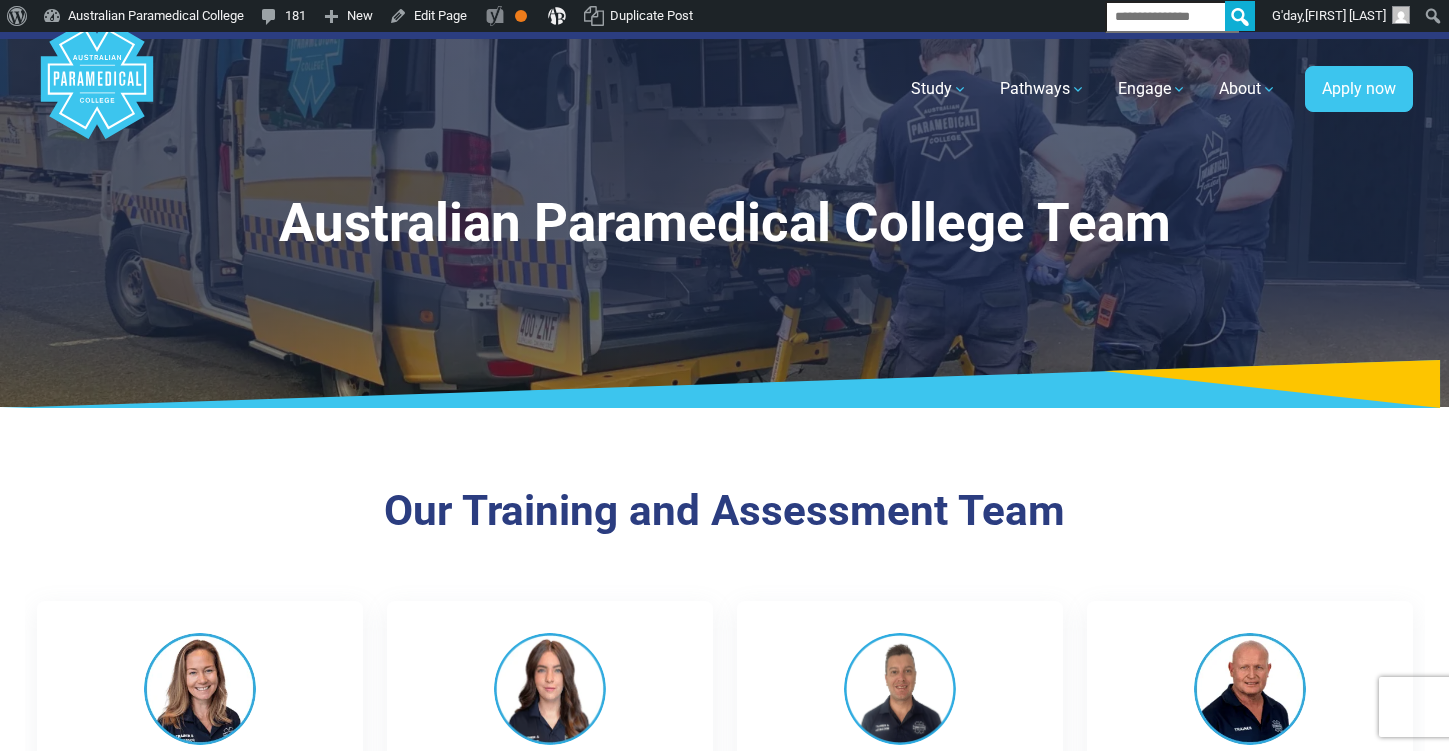 scroll, scrollTop: 0, scrollLeft: 0, axis: both 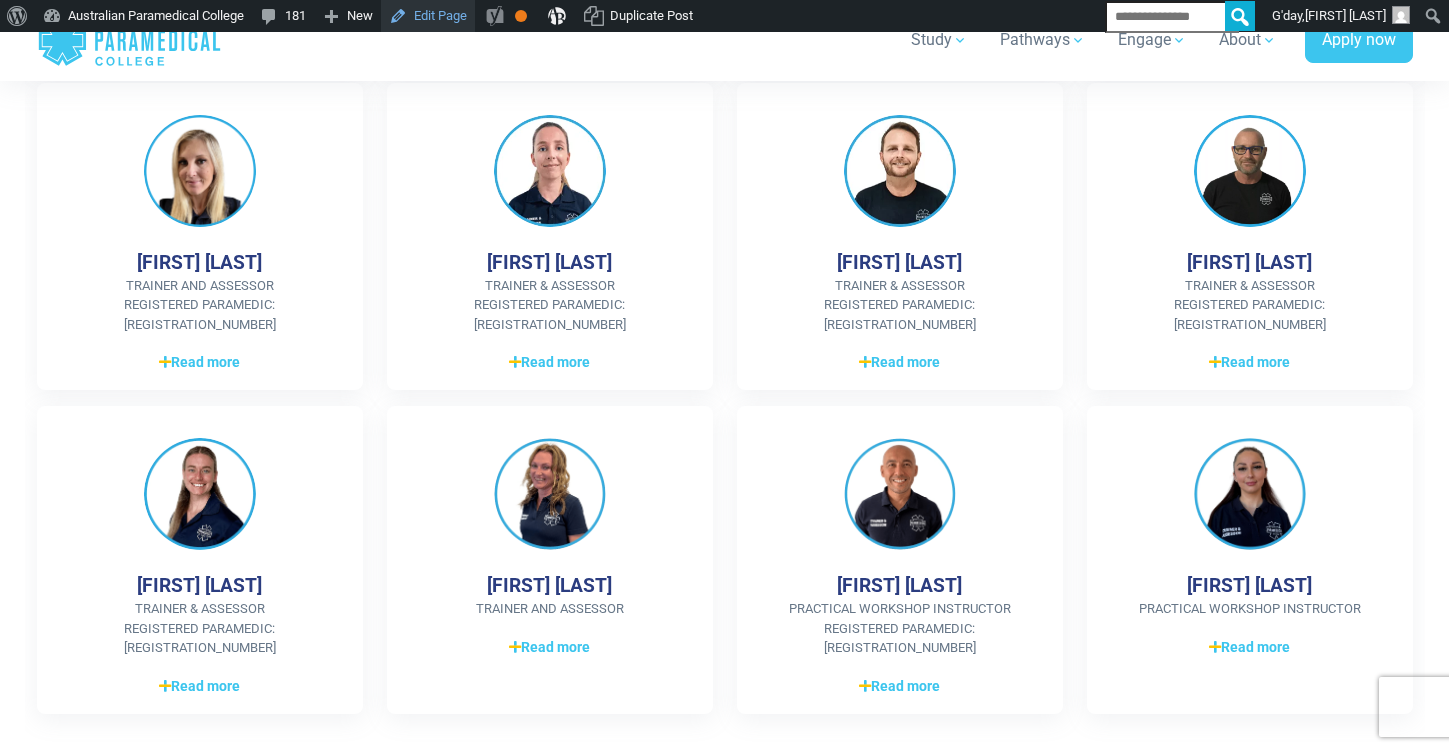 click on "Edit Page" at bounding box center (428, 16) 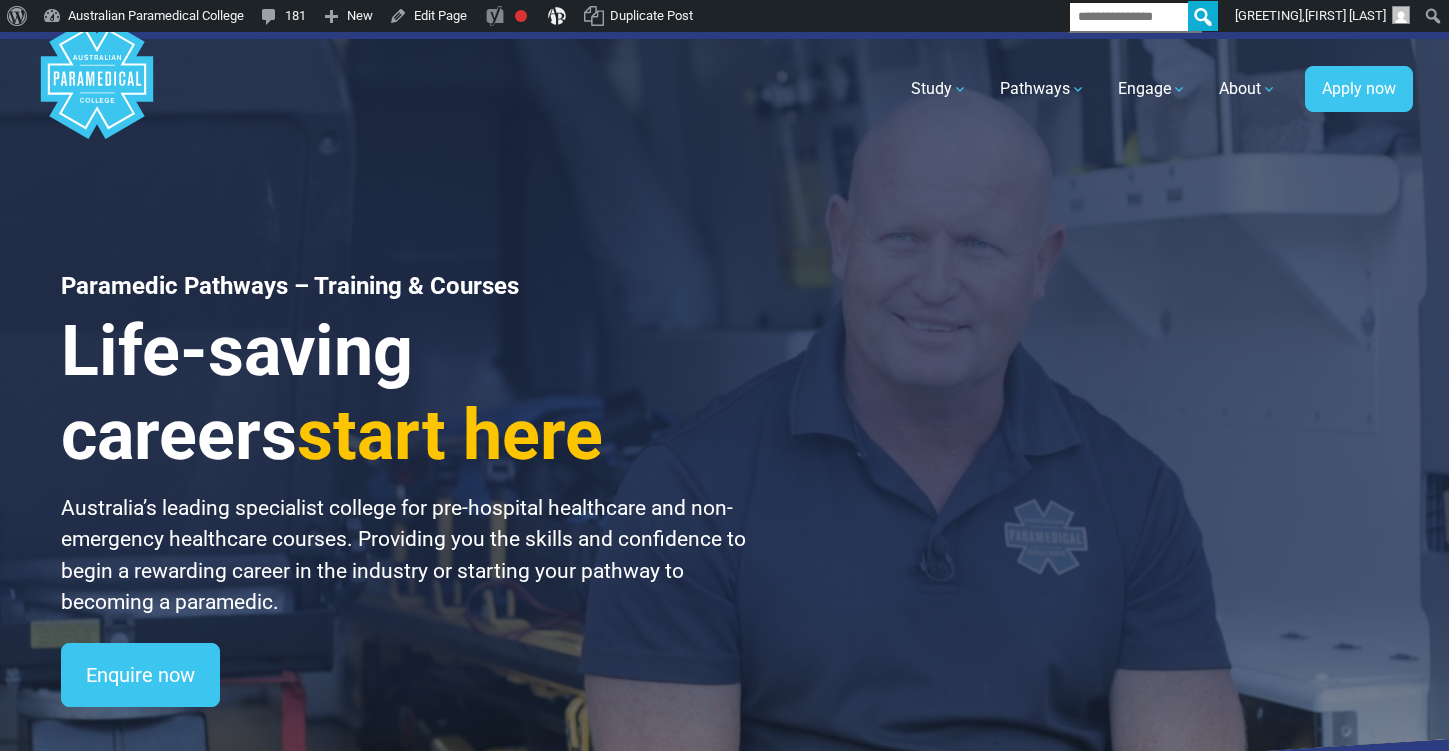 scroll, scrollTop: 0, scrollLeft: 0, axis: both 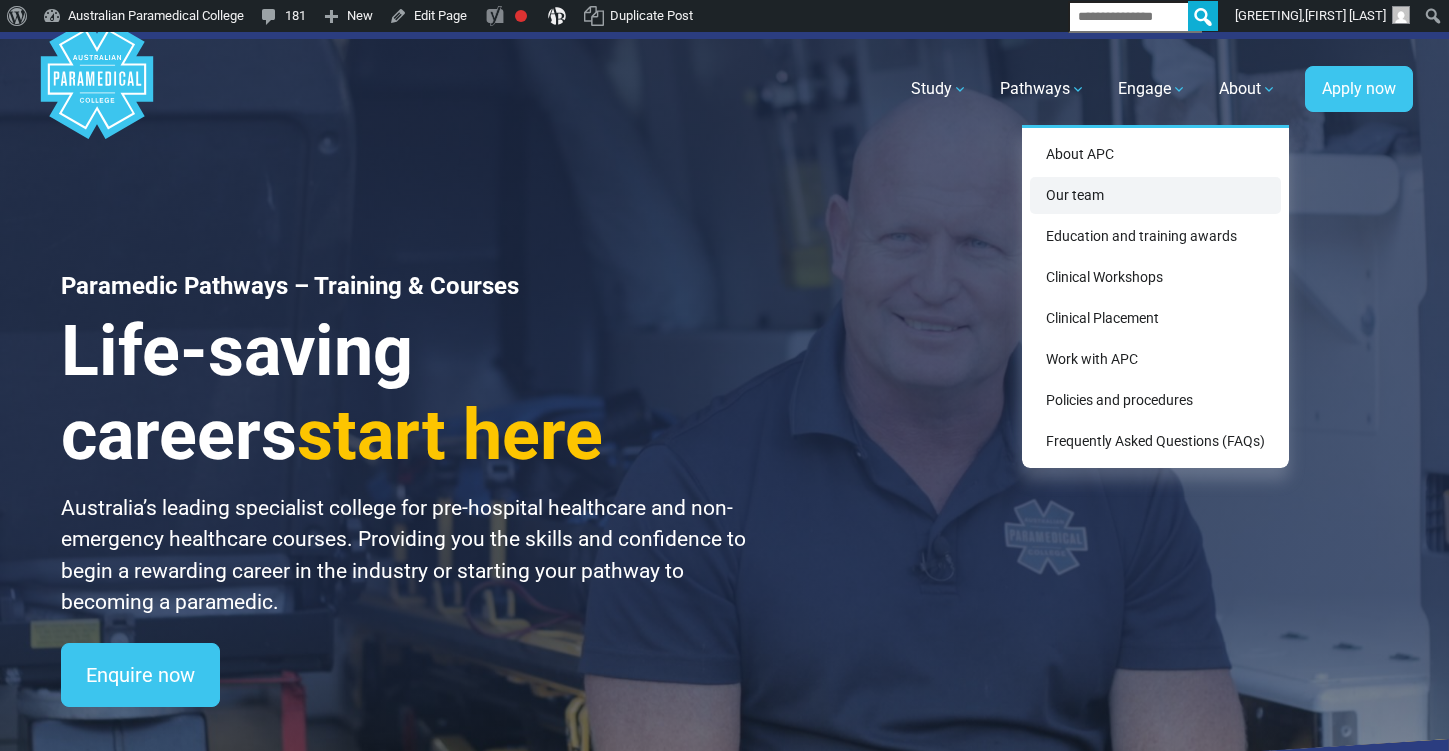 click on "Our team" at bounding box center [1155, 195] 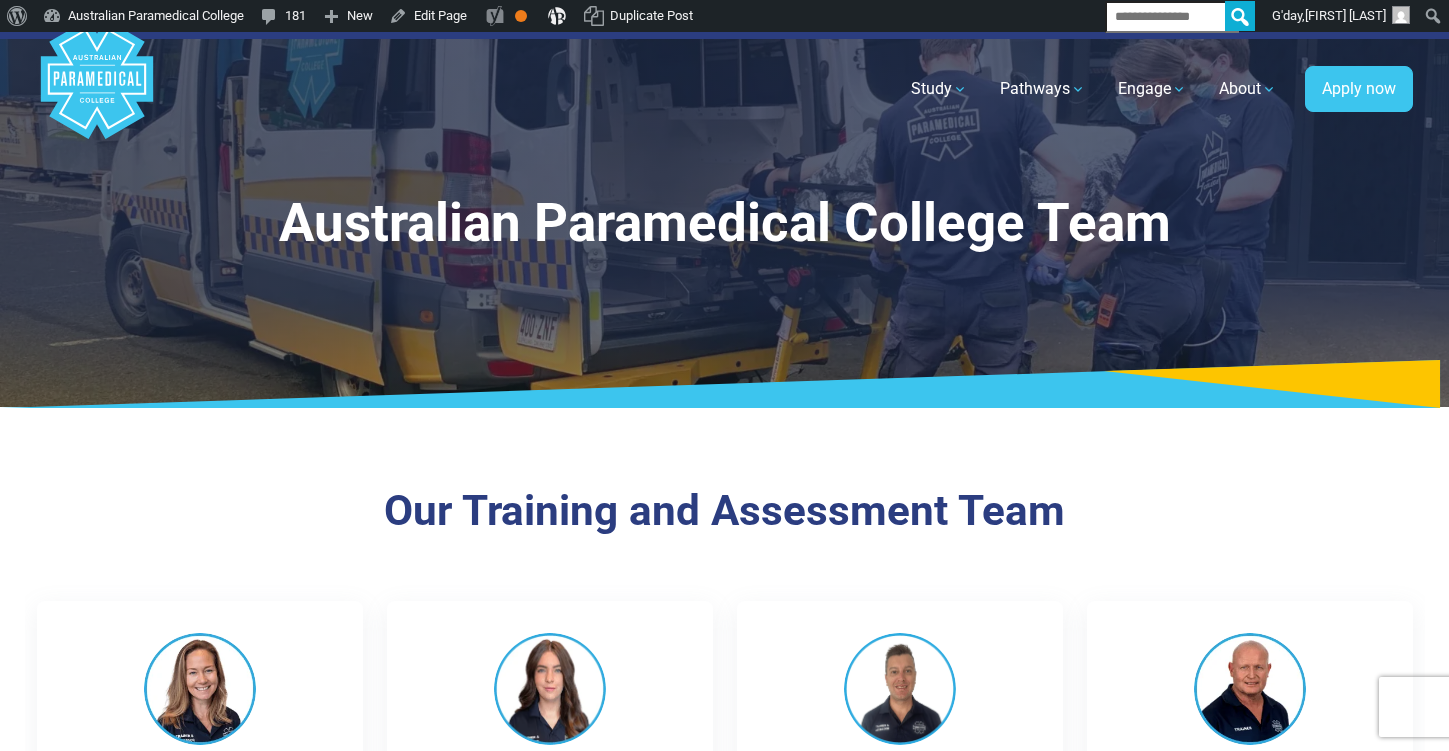 scroll, scrollTop: 0, scrollLeft: 0, axis: both 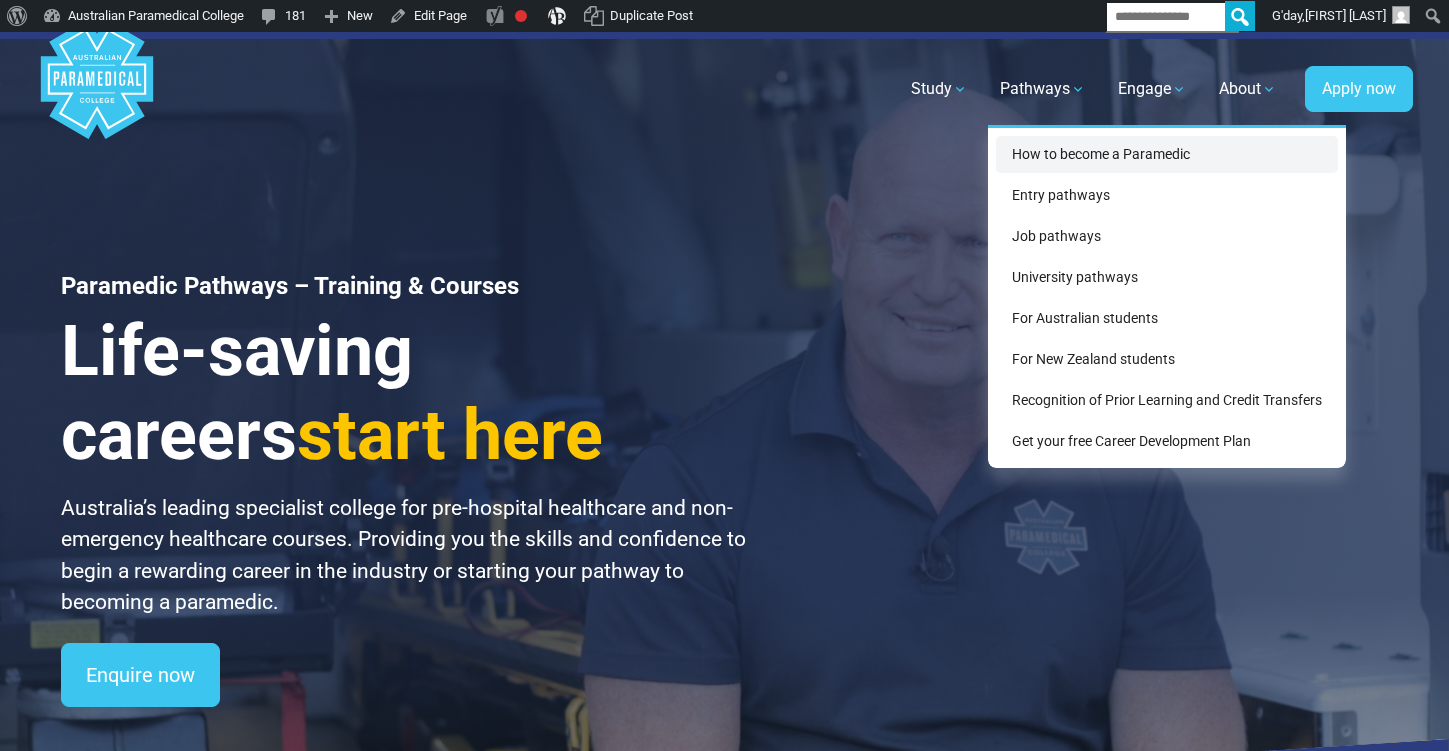click on "How to become a Paramedic" at bounding box center (1167, 154) 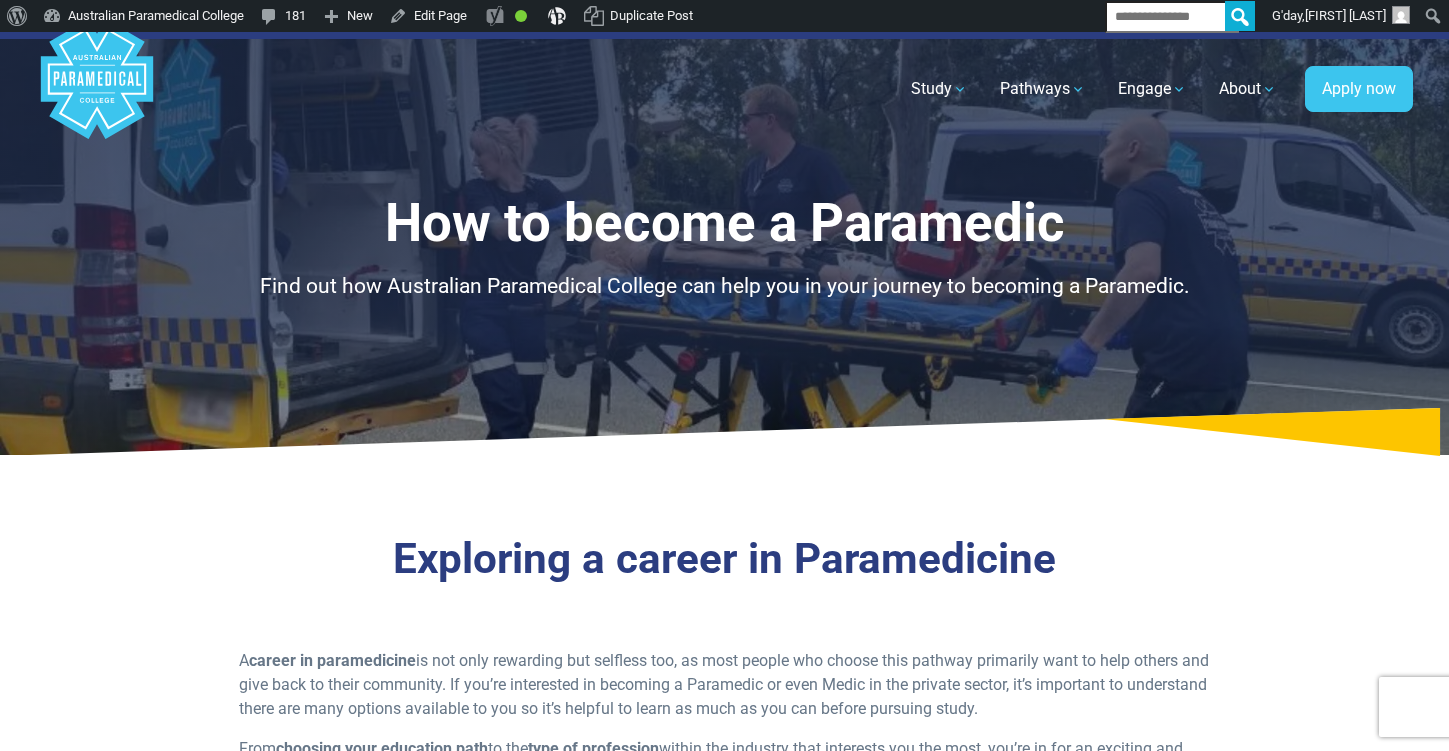 scroll, scrollTop: 0, scrollLeft: 0, axis: both 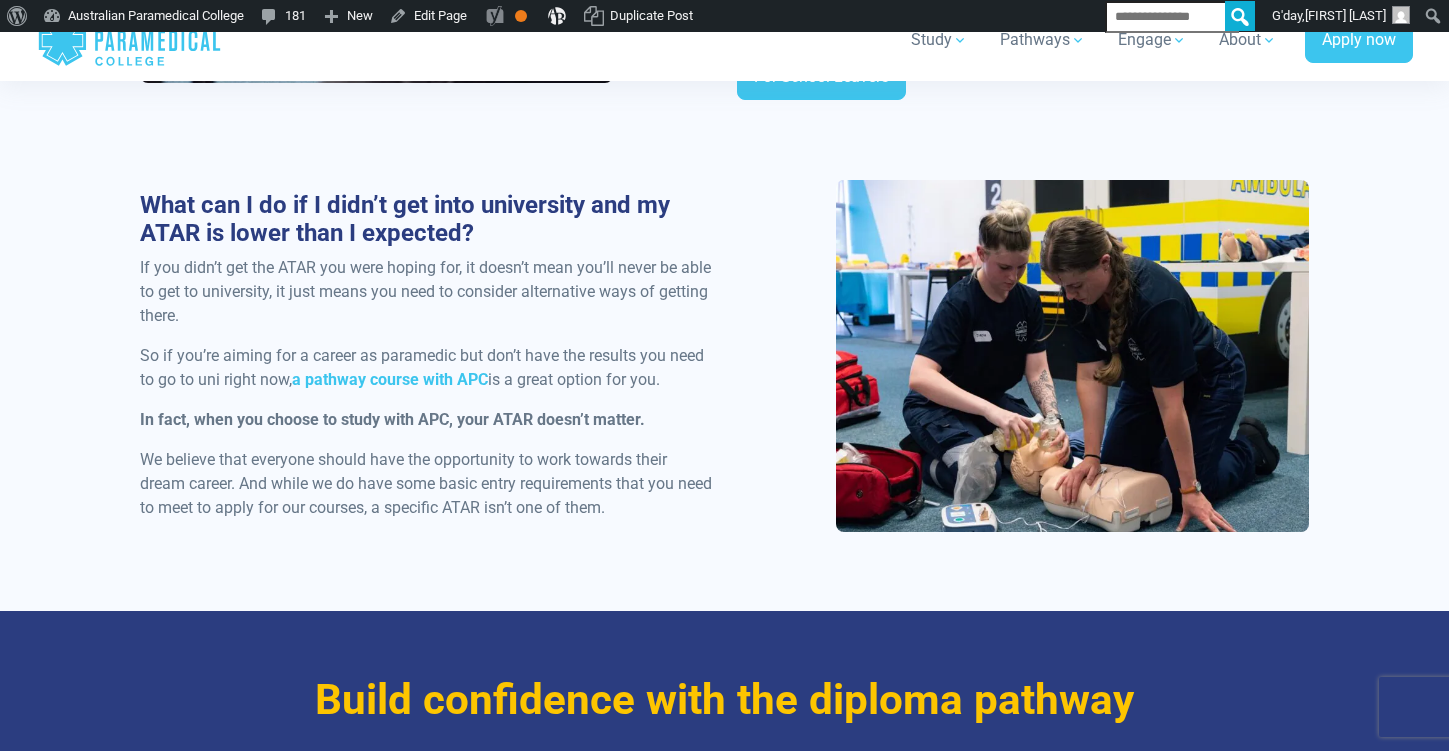 drag, startPoint x: 139, startPoint y: 264, endPoint x: 711, endPoint y: 388, distance: 585.28625 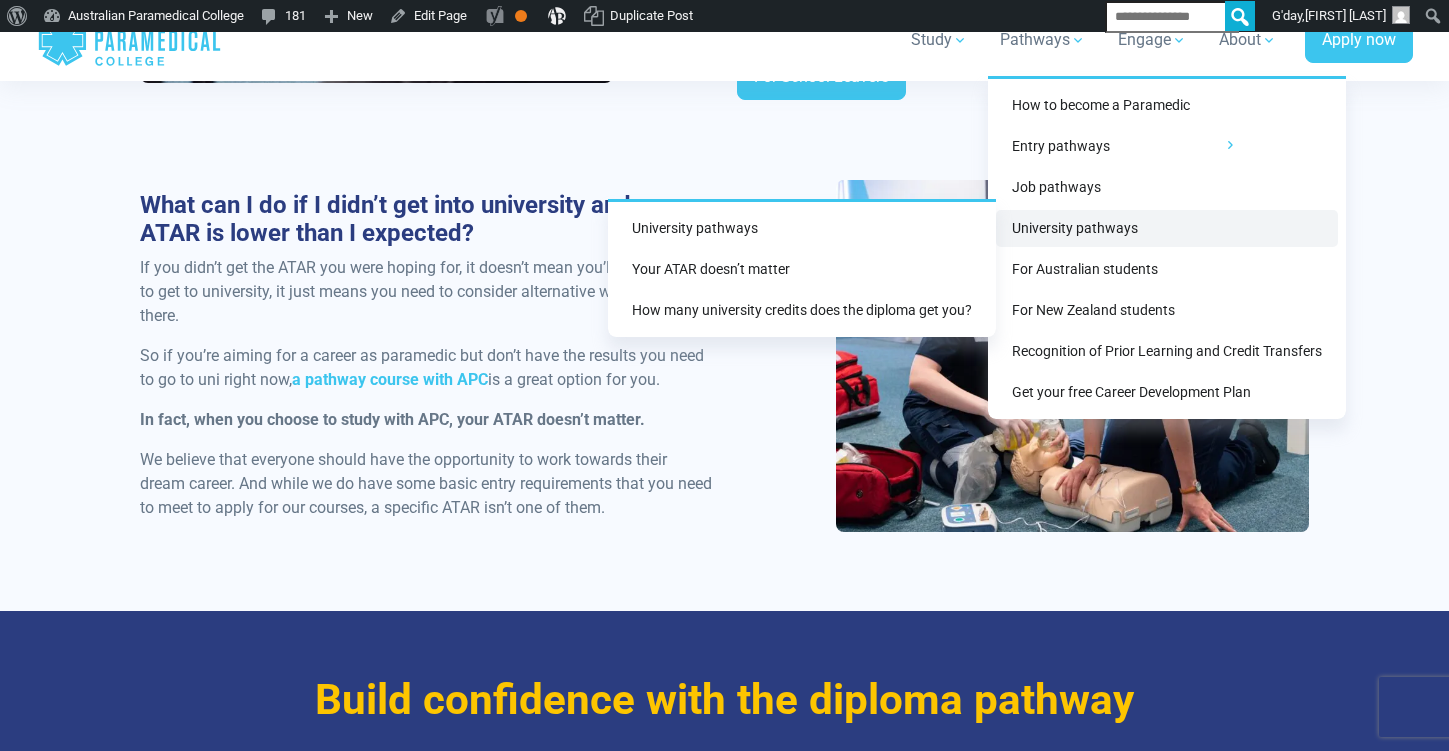 click on "University pathways" at bounding box center (1167, 228) 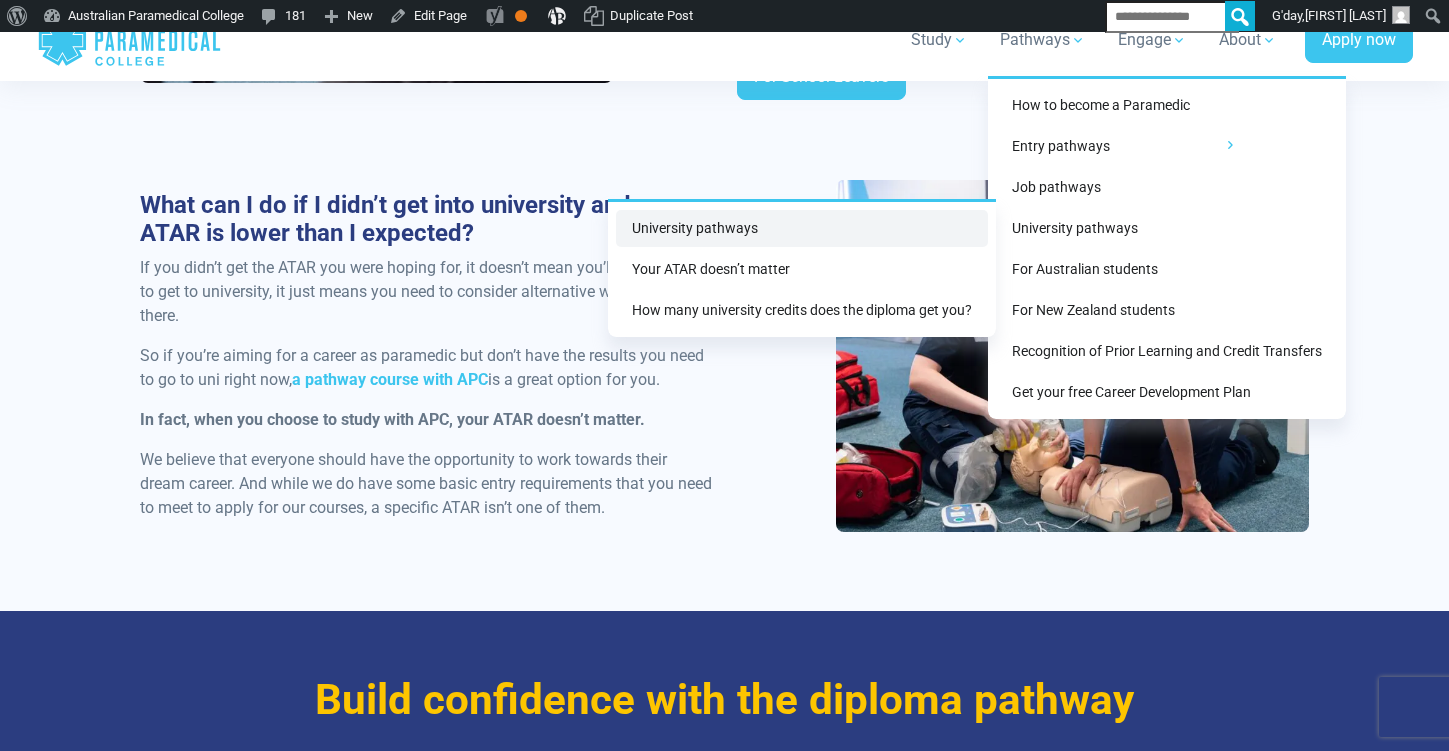 click on "University pathways" at bounding box center [802, 228] 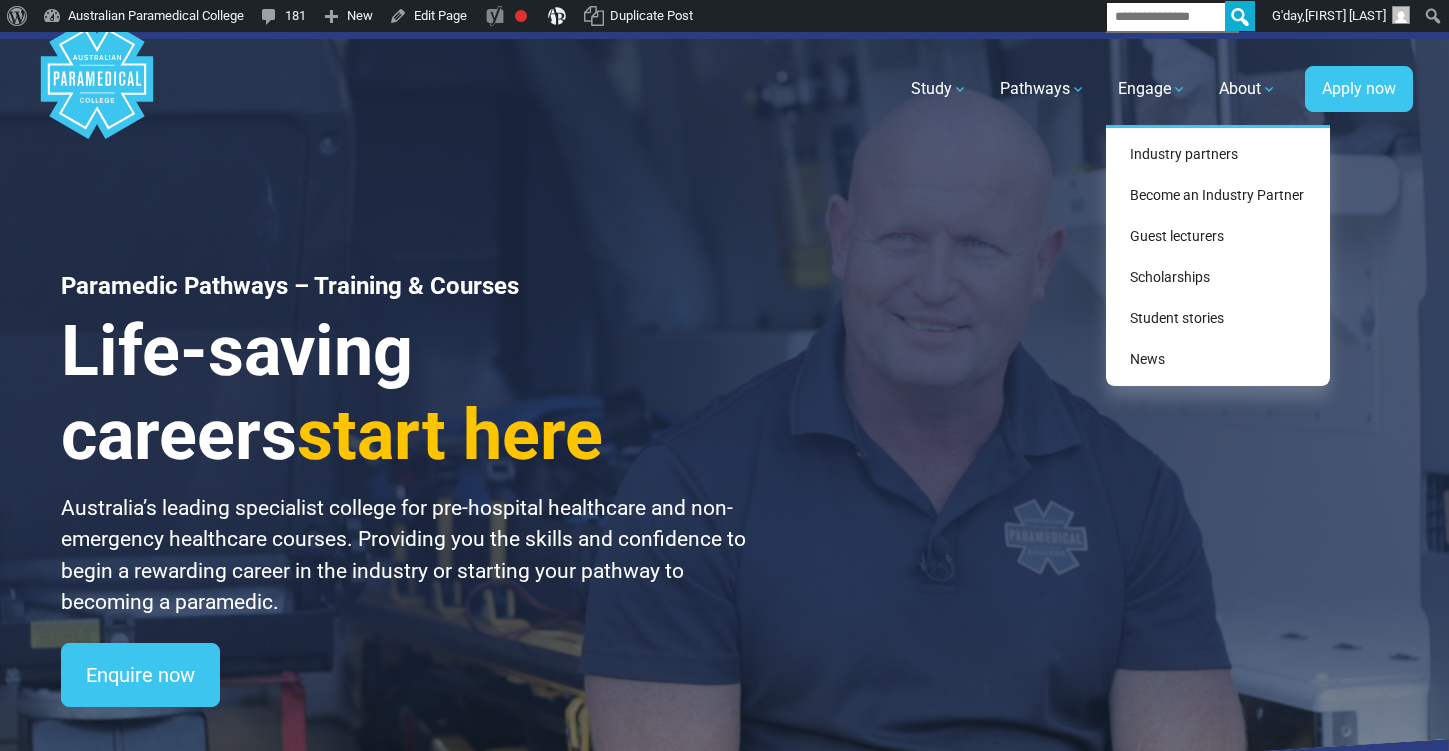 scroll, scrollTop: 0, scrollLeft: 0, axis: both 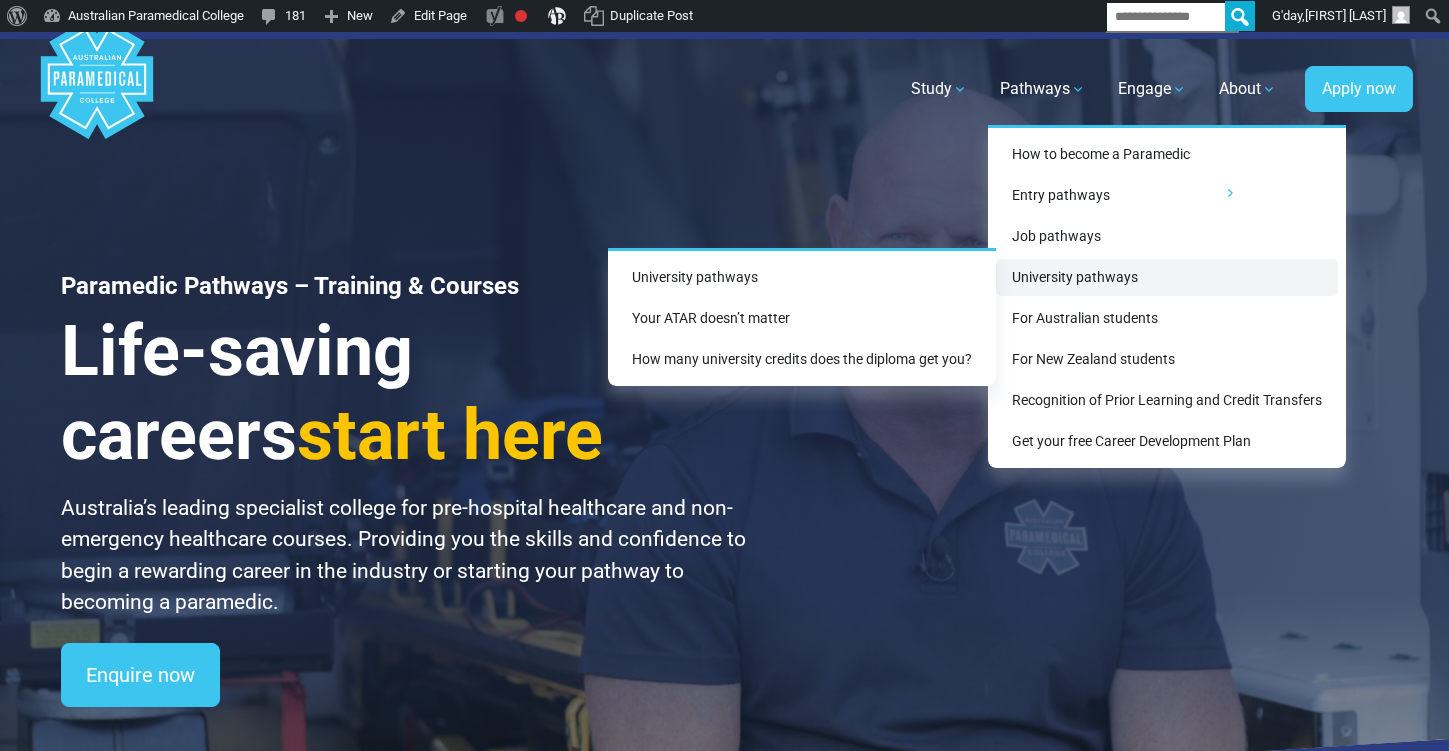 click on "University pathways" at bounding box center (1167, 277) 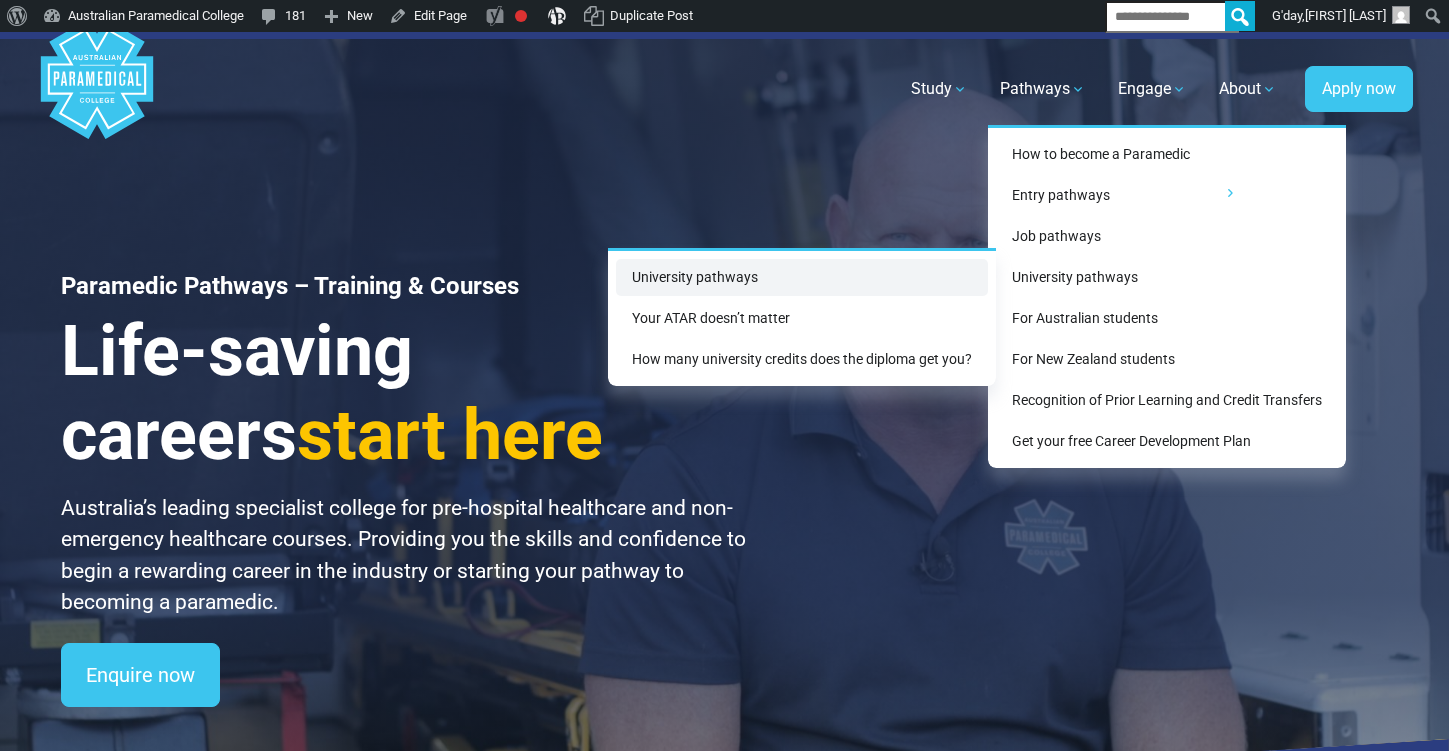 click on "University pathways" at bounding box center [802, 277] 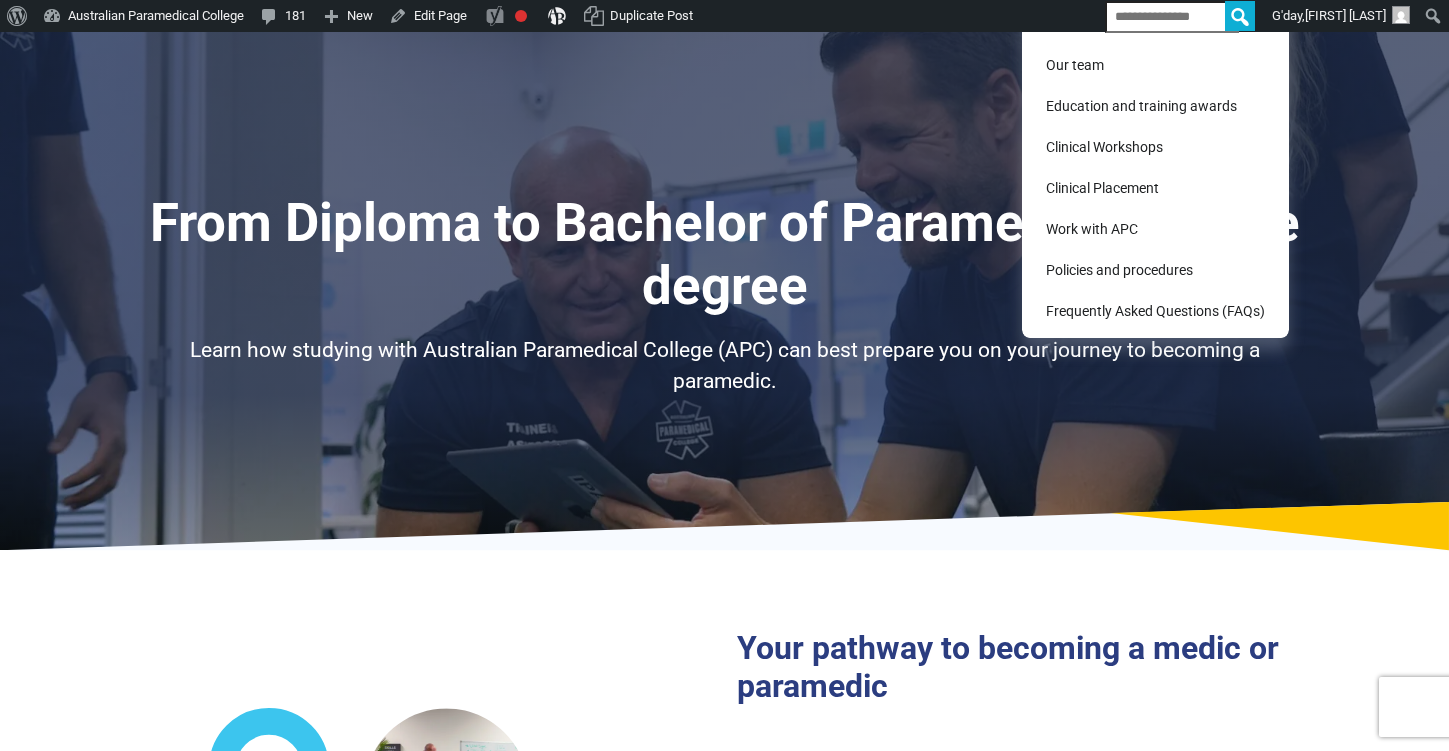 select on "**********" 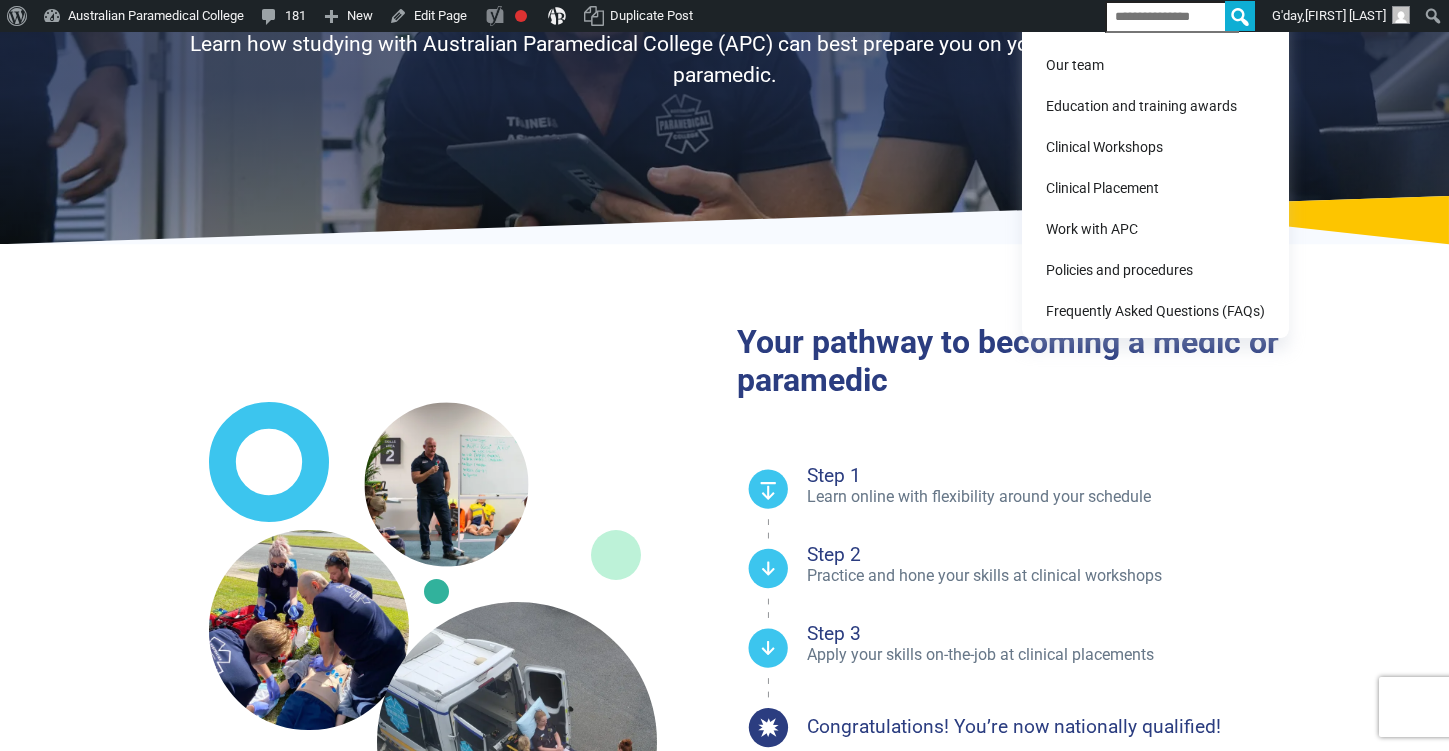 scroll, scrollTop: 0, scrollLeft: 0, axis: both 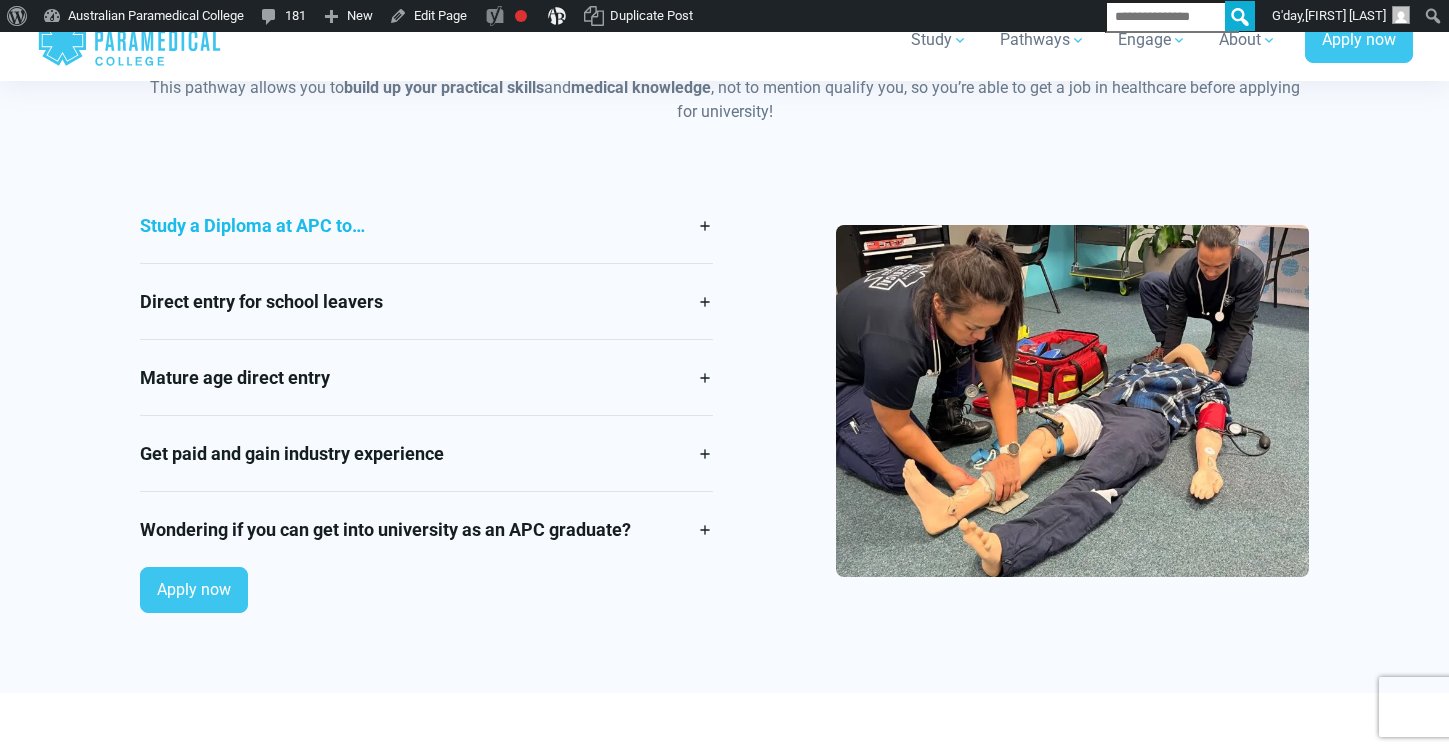 click on "Study a Diploma at APC to…" at bounding box center [426, 225] 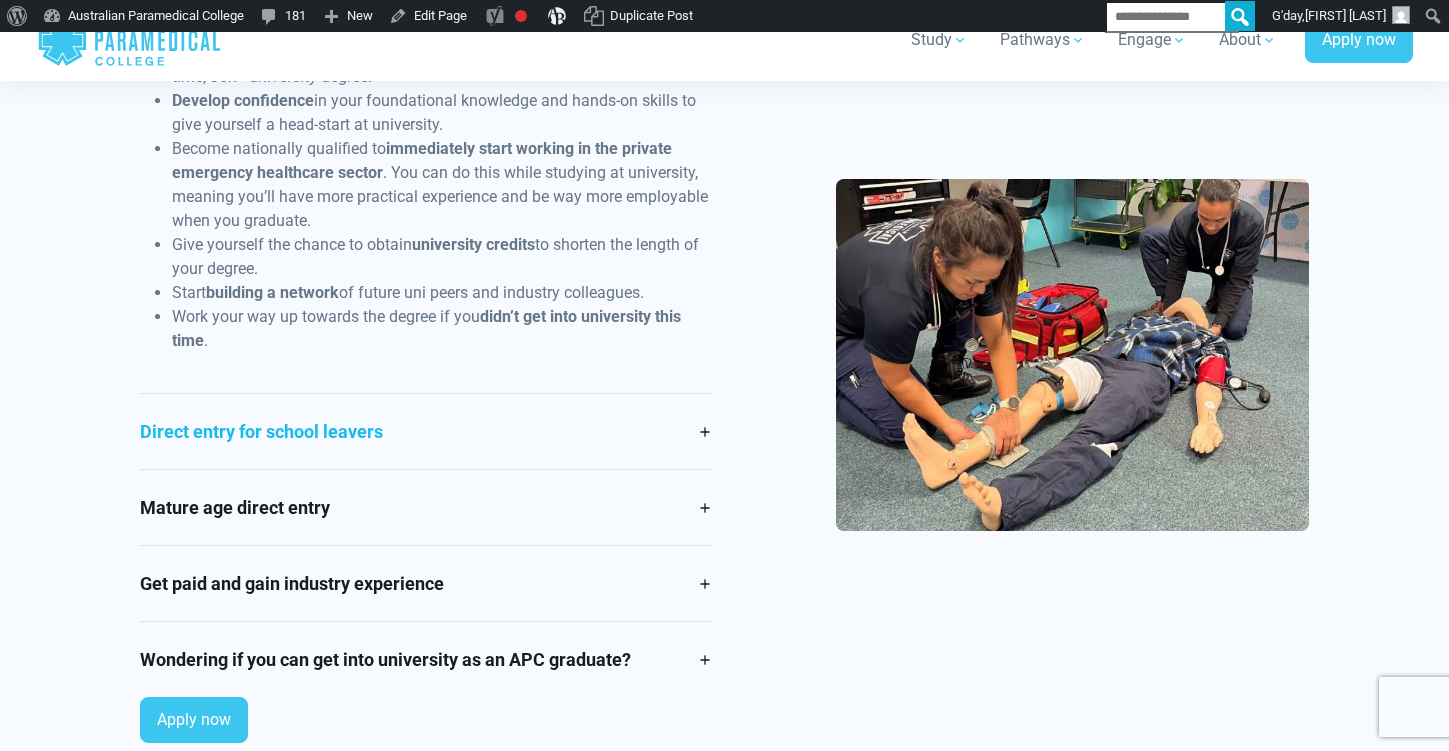 click on "Direct entry for school leavers" at bounding box center (426, 431) 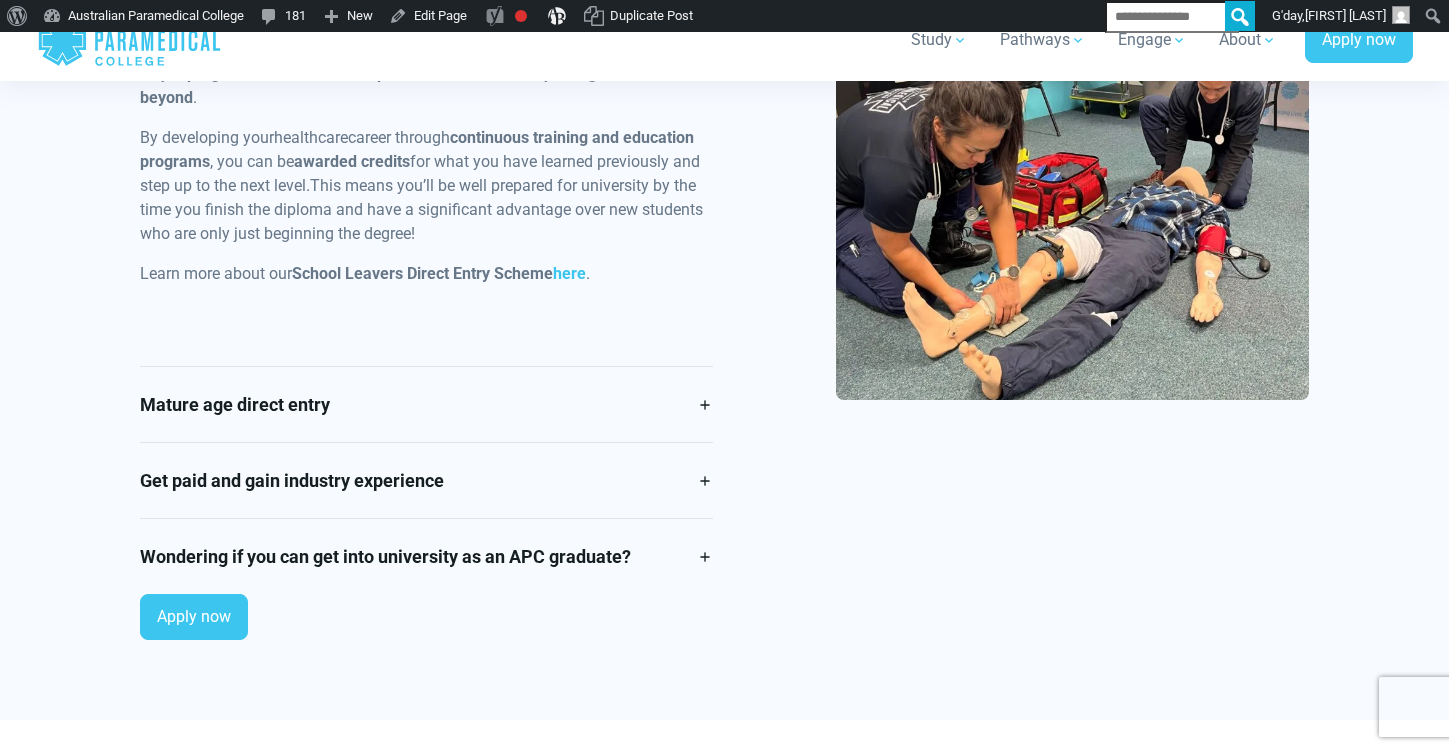scroll, scrollTop: 2168, scrollLeft: 0, axis: vertical 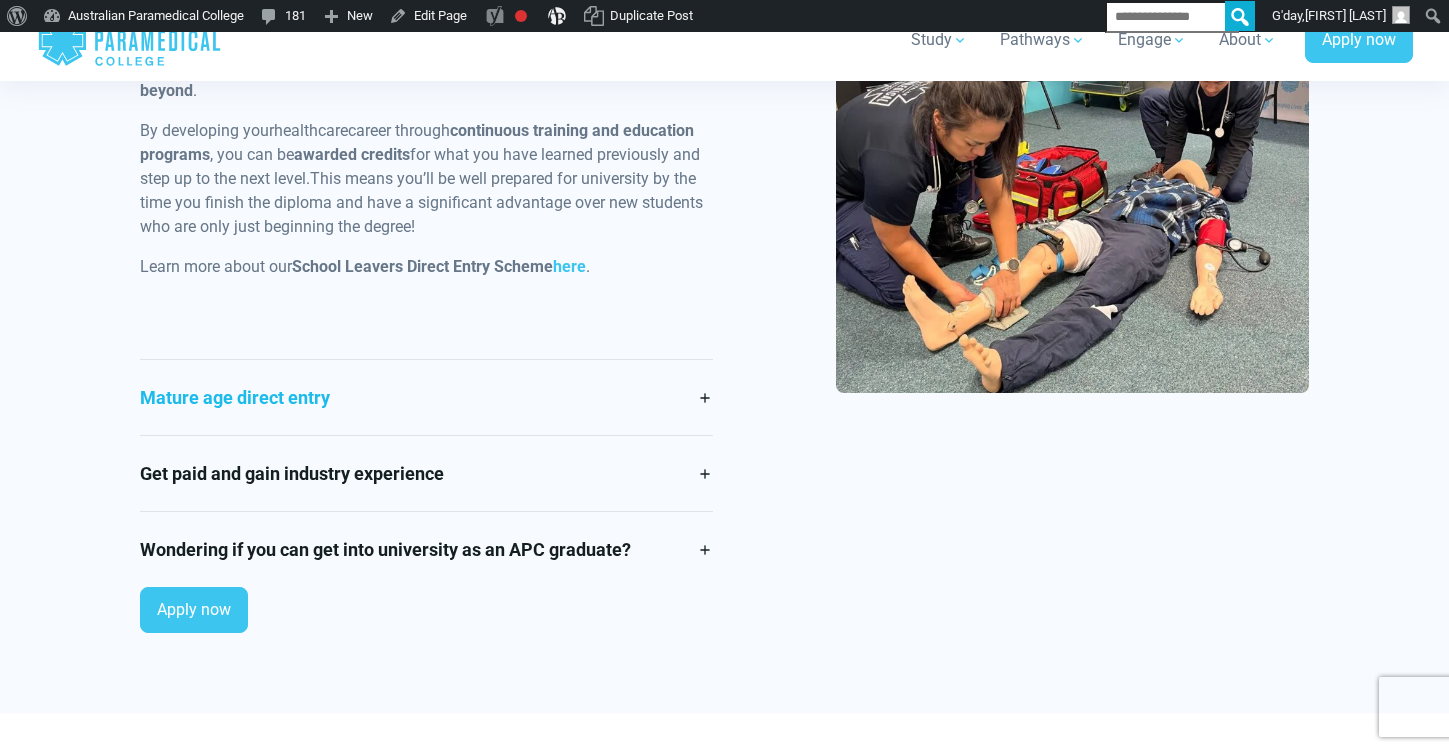 click on "Mature age direct entry" at bounding box center [426, 397] 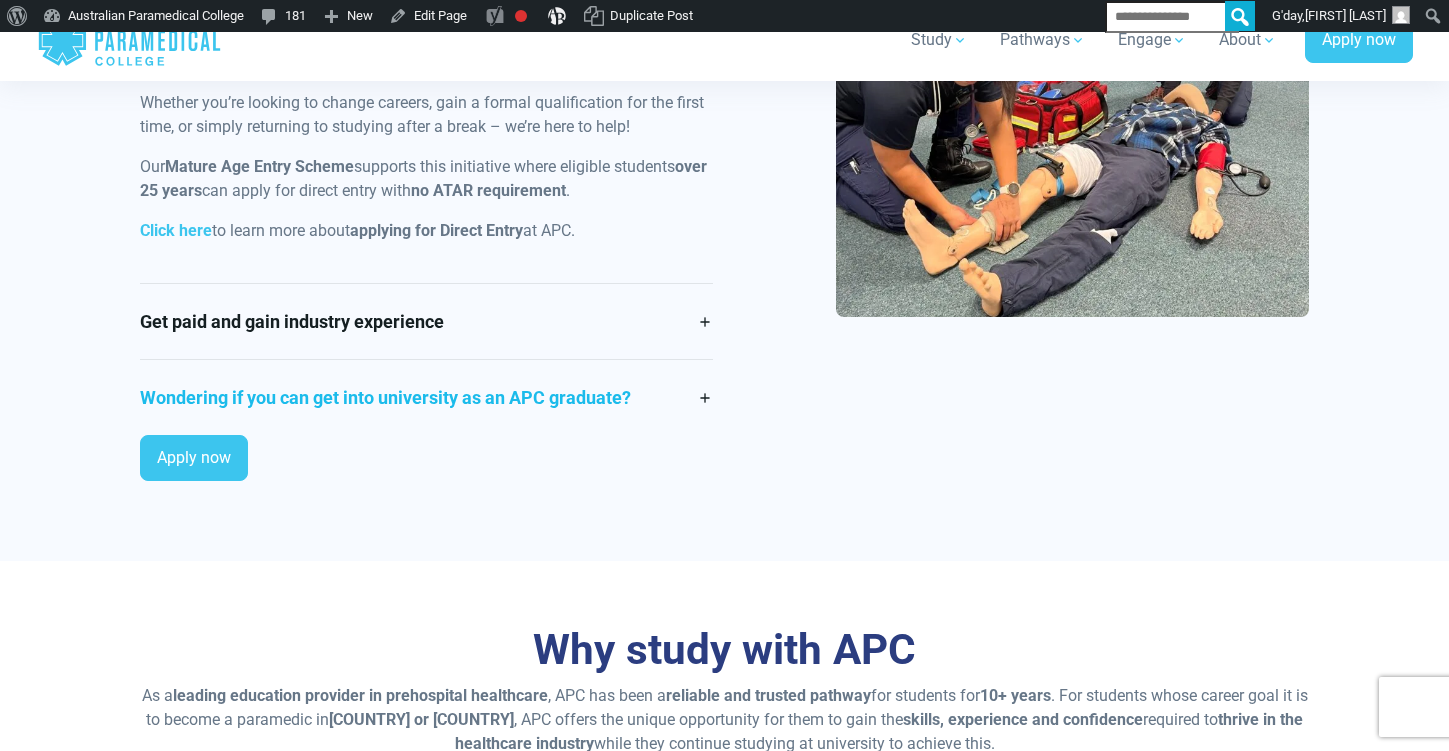 click on "Wondering if you can get into university as an APC graduate?" at bounding box center [426, 397] 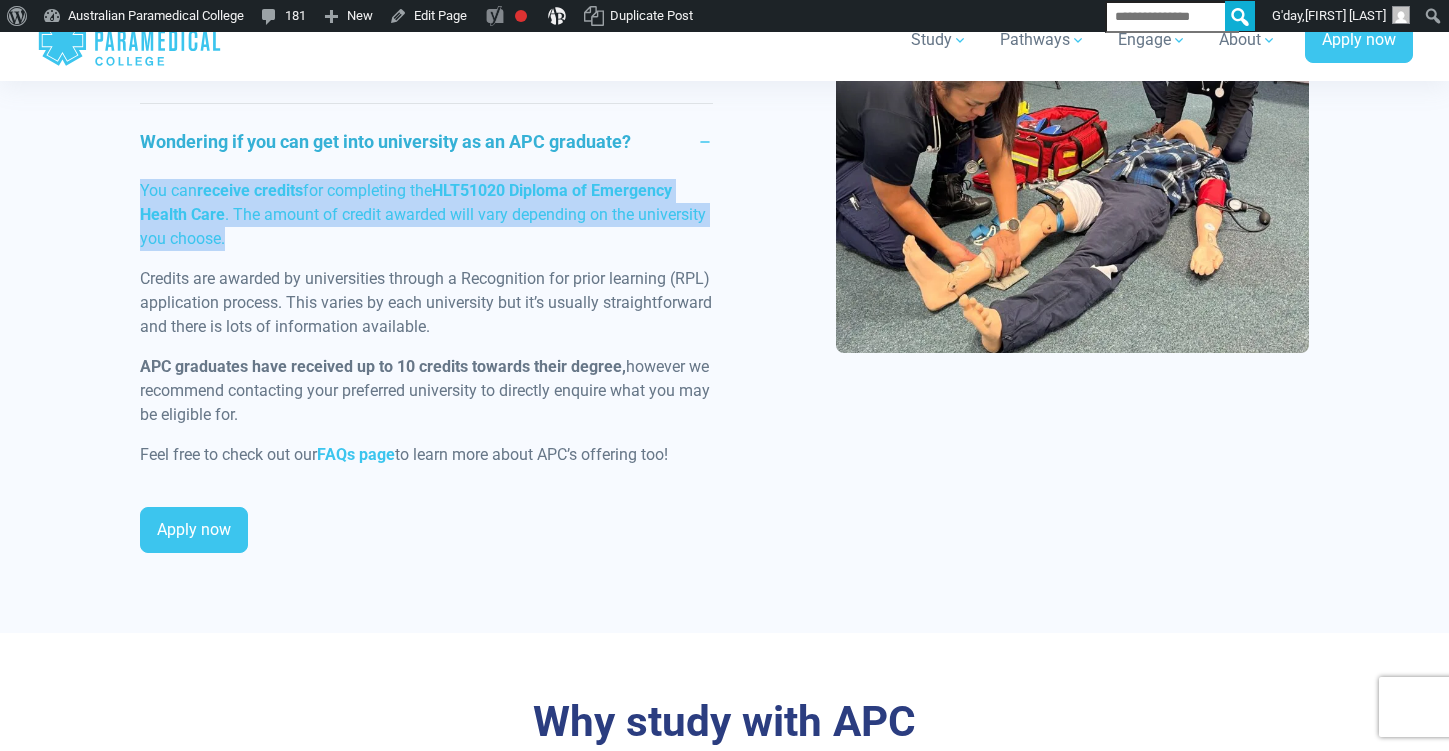 drag, startPoint x: 247, startPoint y: 243, endPoint x: 128, endPoint y: 200, distance: 126.53063 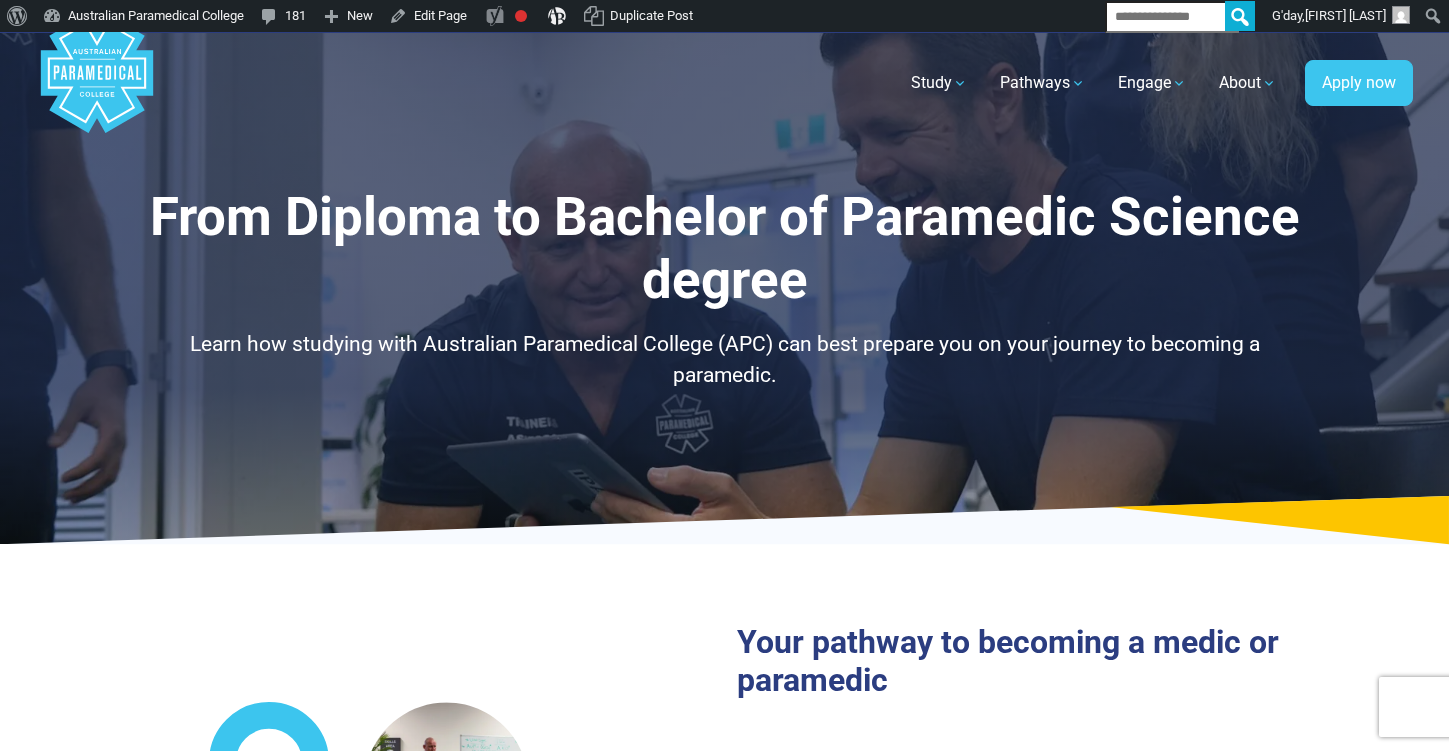 scroll, scrollTop: 0, scrollLeft: 0, axis: both 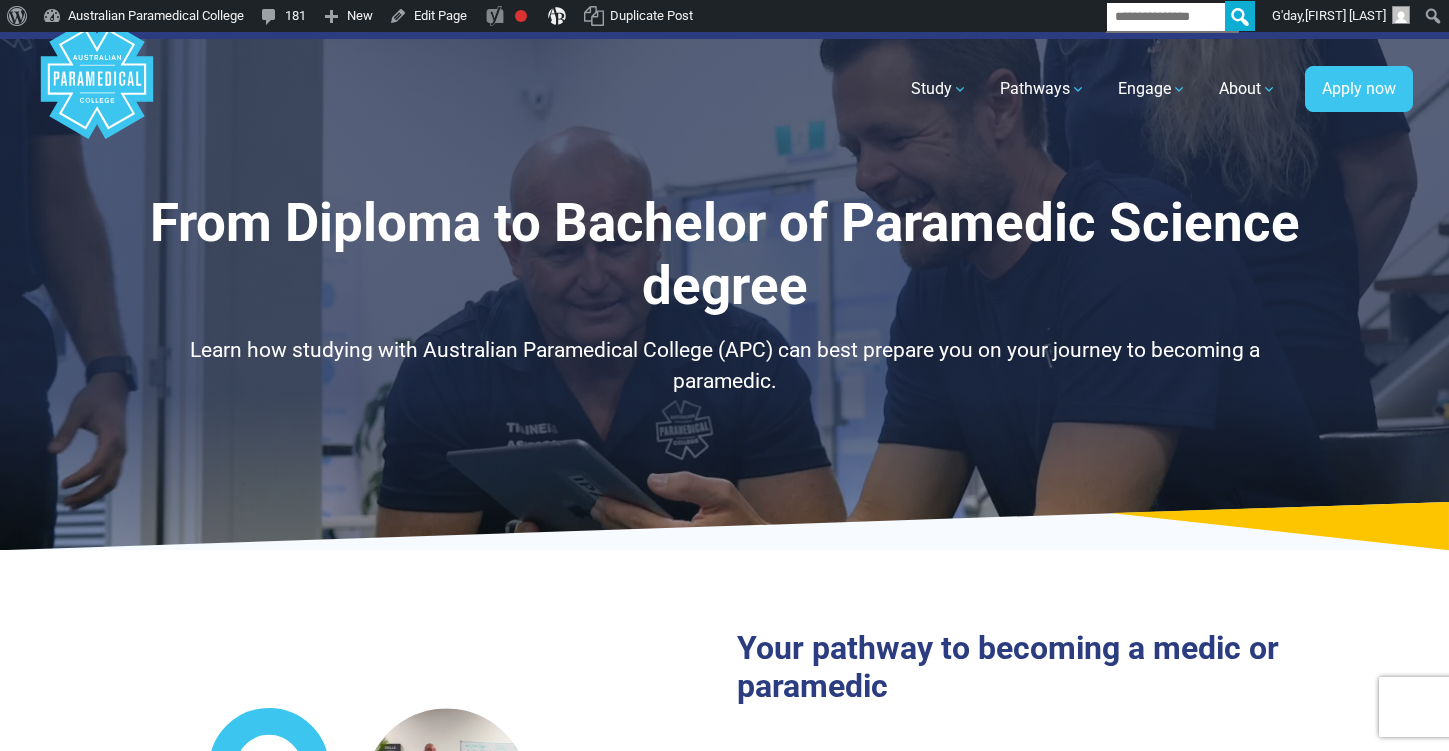 click on "From Diploma to Bachelor of Paramedic Science degree" at bounding box center [725, 255] 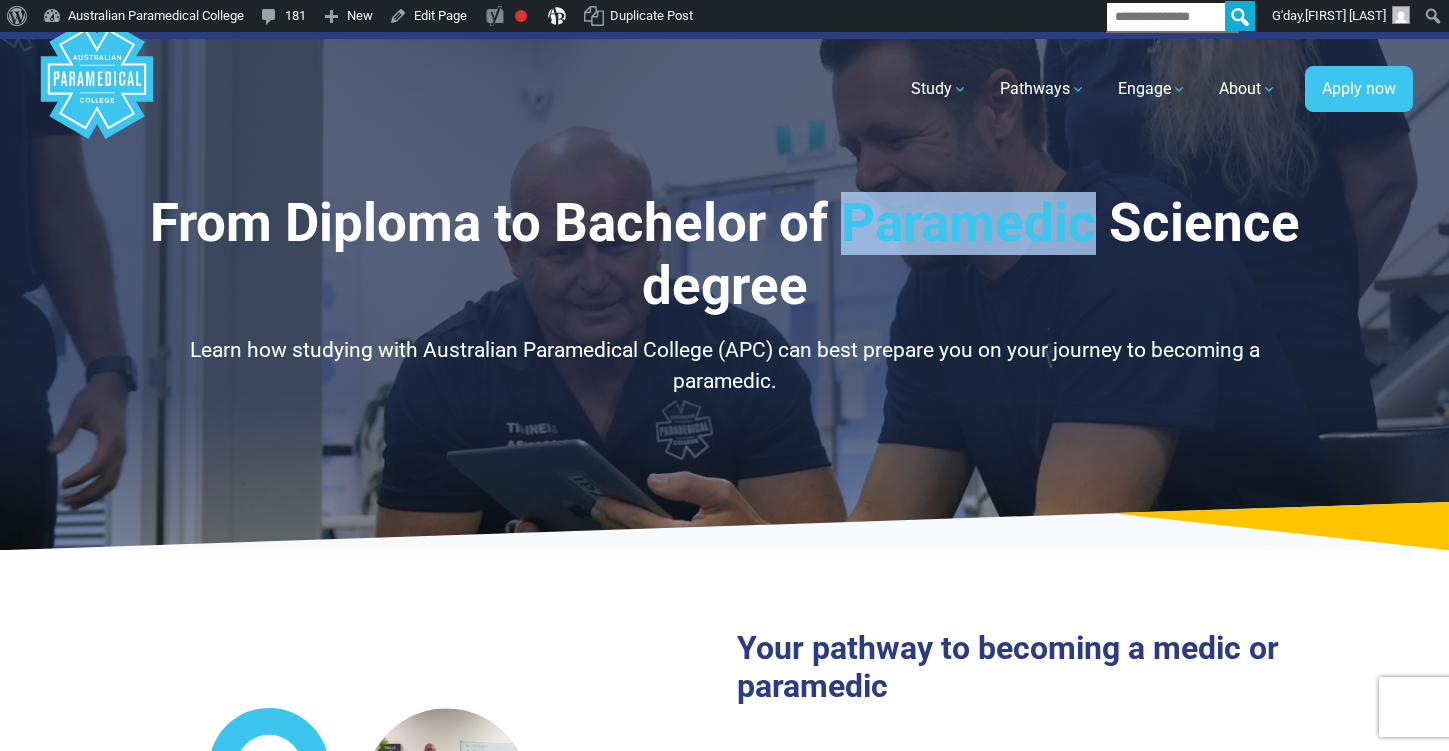 click on "From Diploma to Bachelor of Paramedic Science degree" at bounding box center [725, 255] 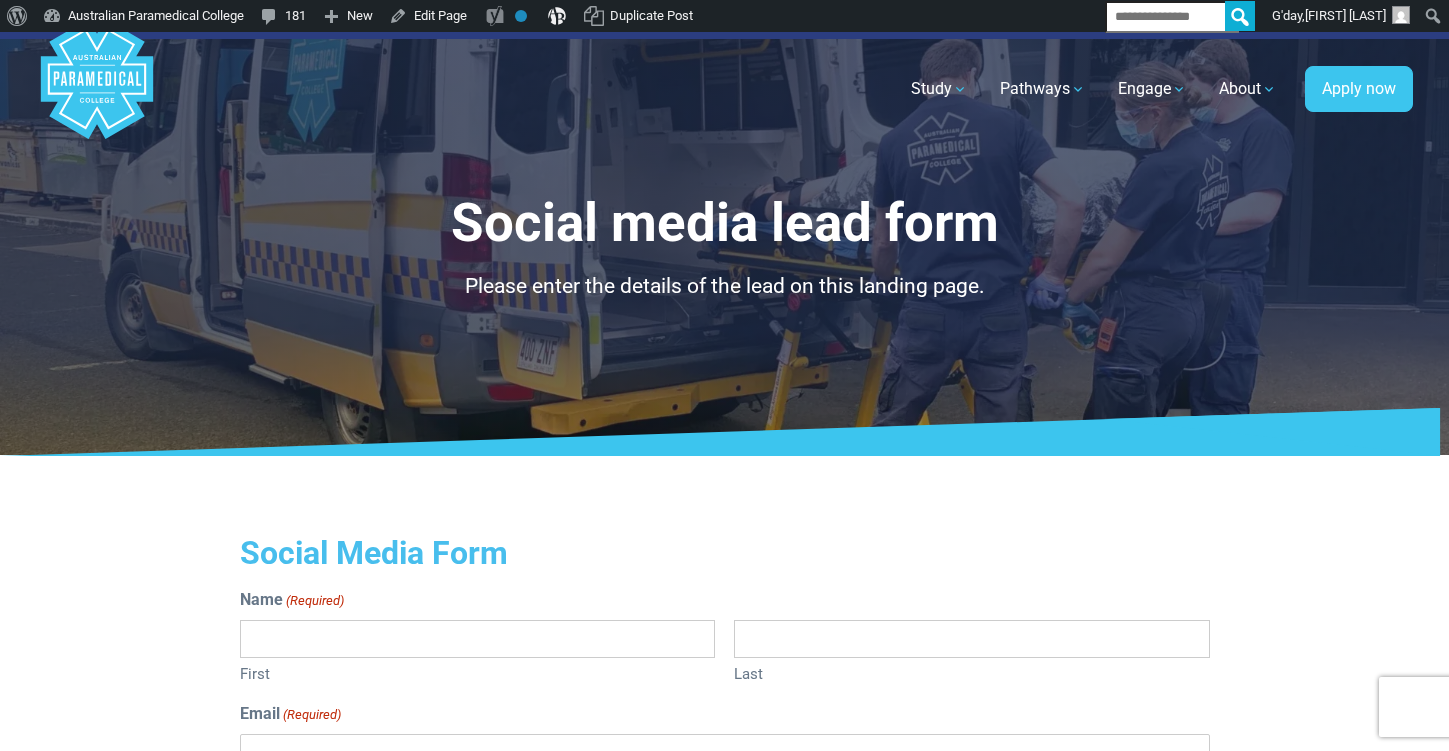 scroll, scrollTop: 0, scrollLeft: 0, axis: both 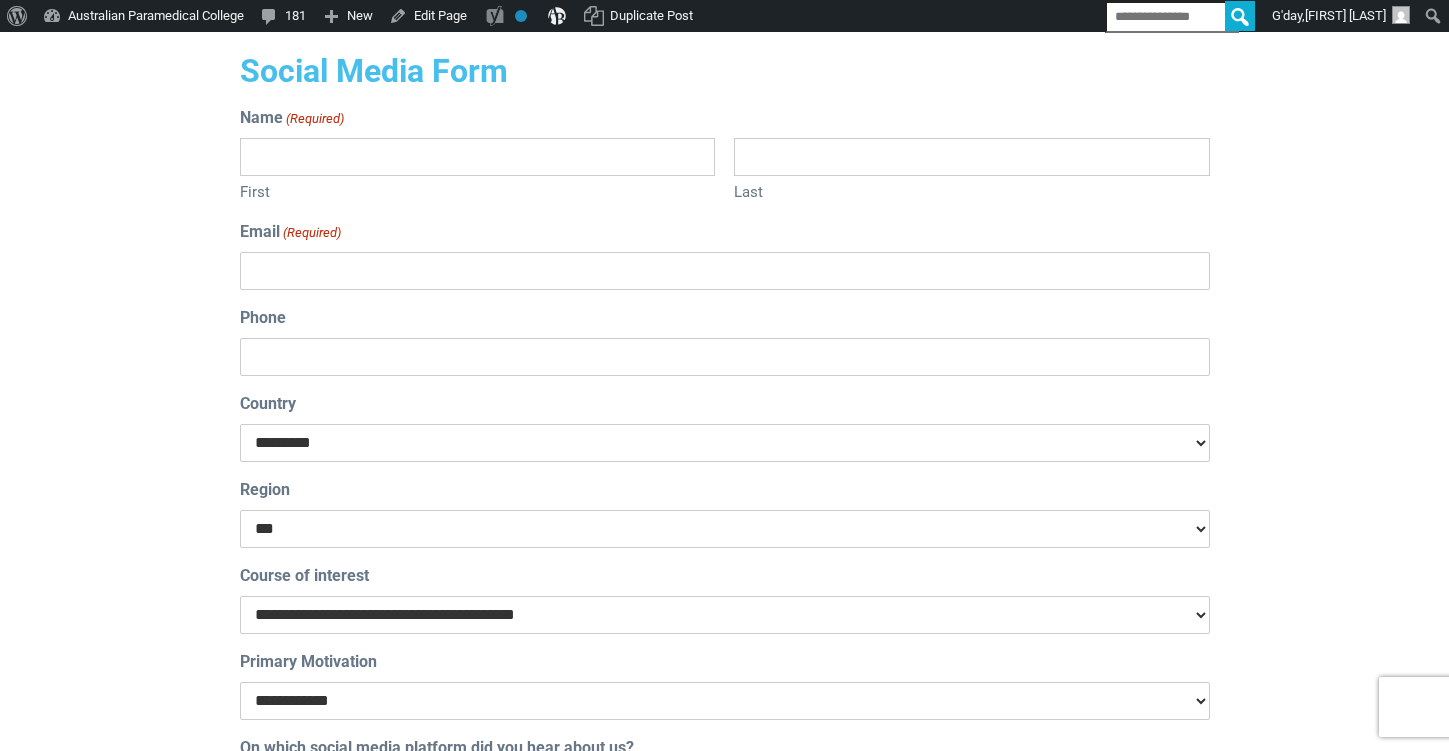 click on "First" at bounding box center (477, 157) 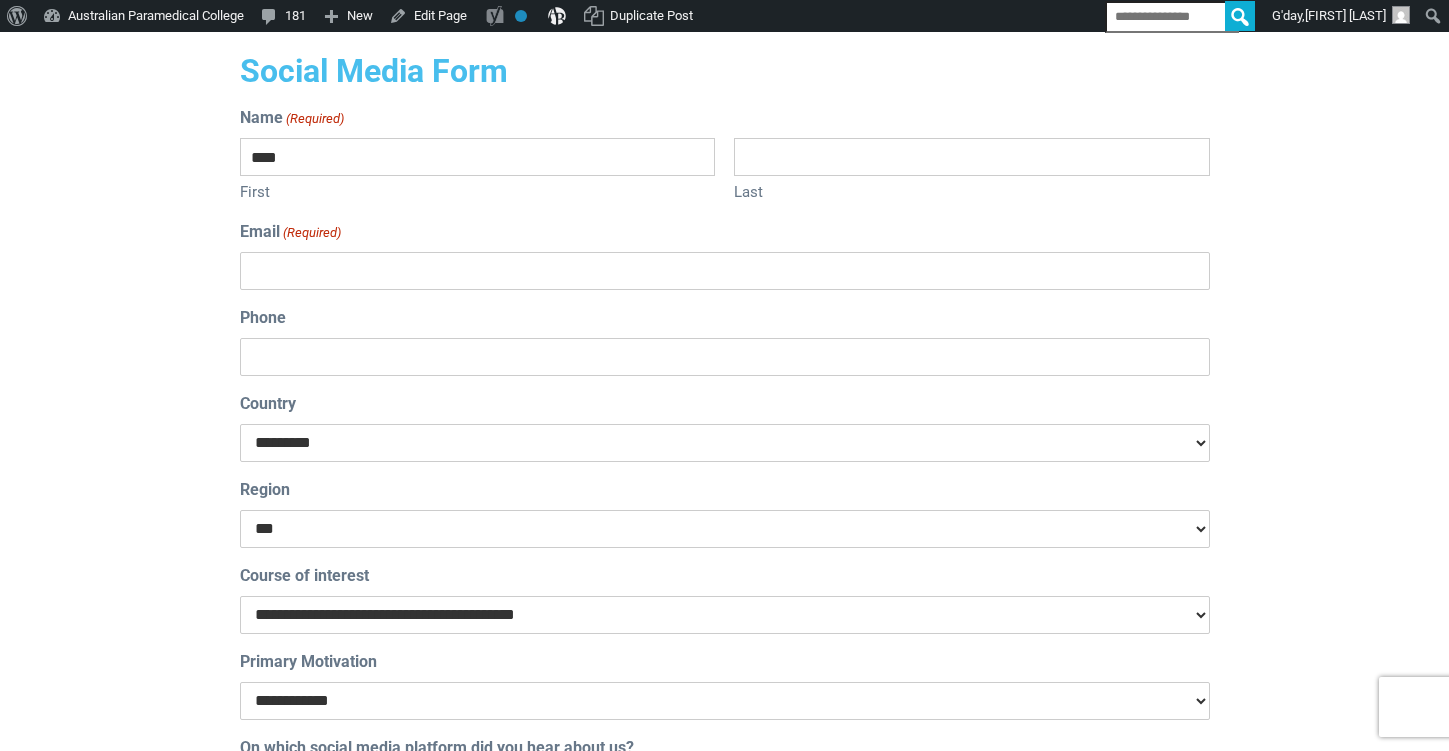 type on "****" 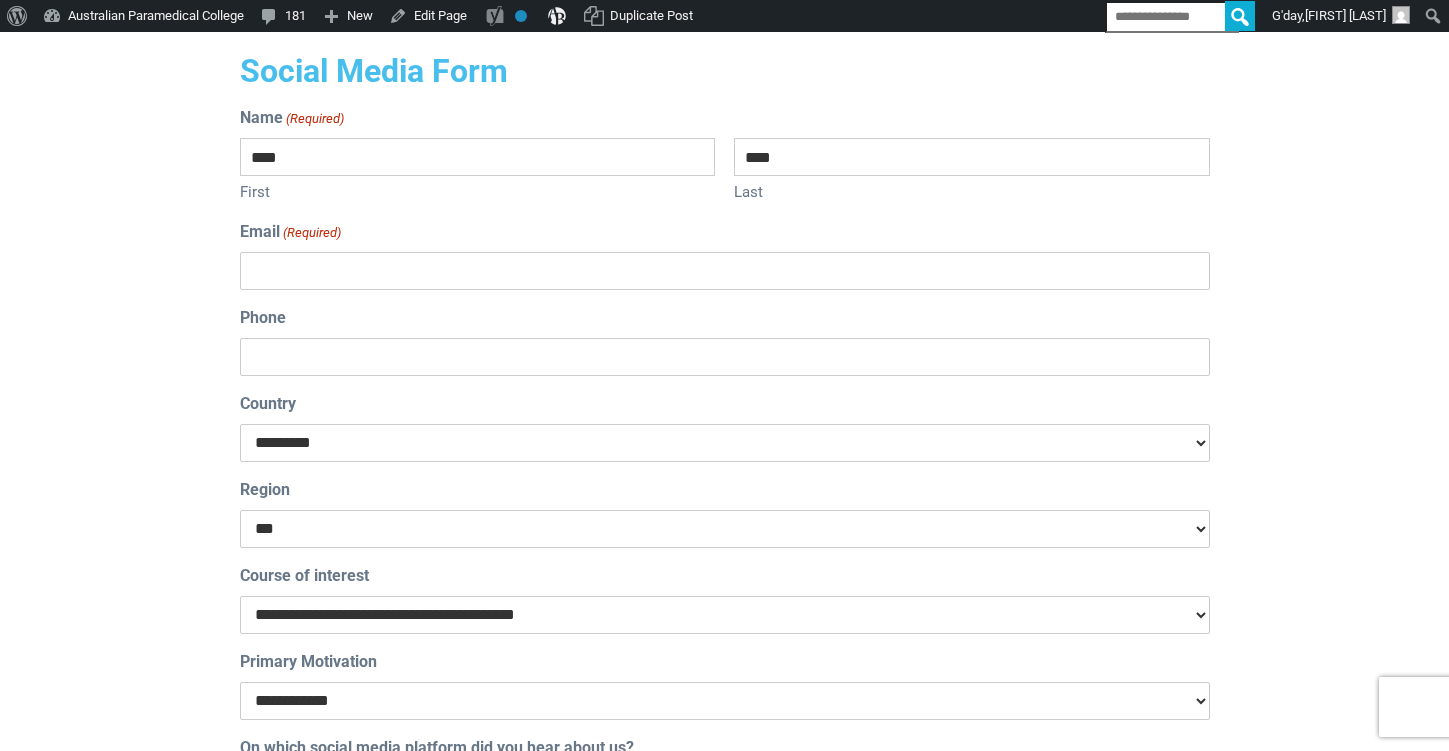 type on "****" 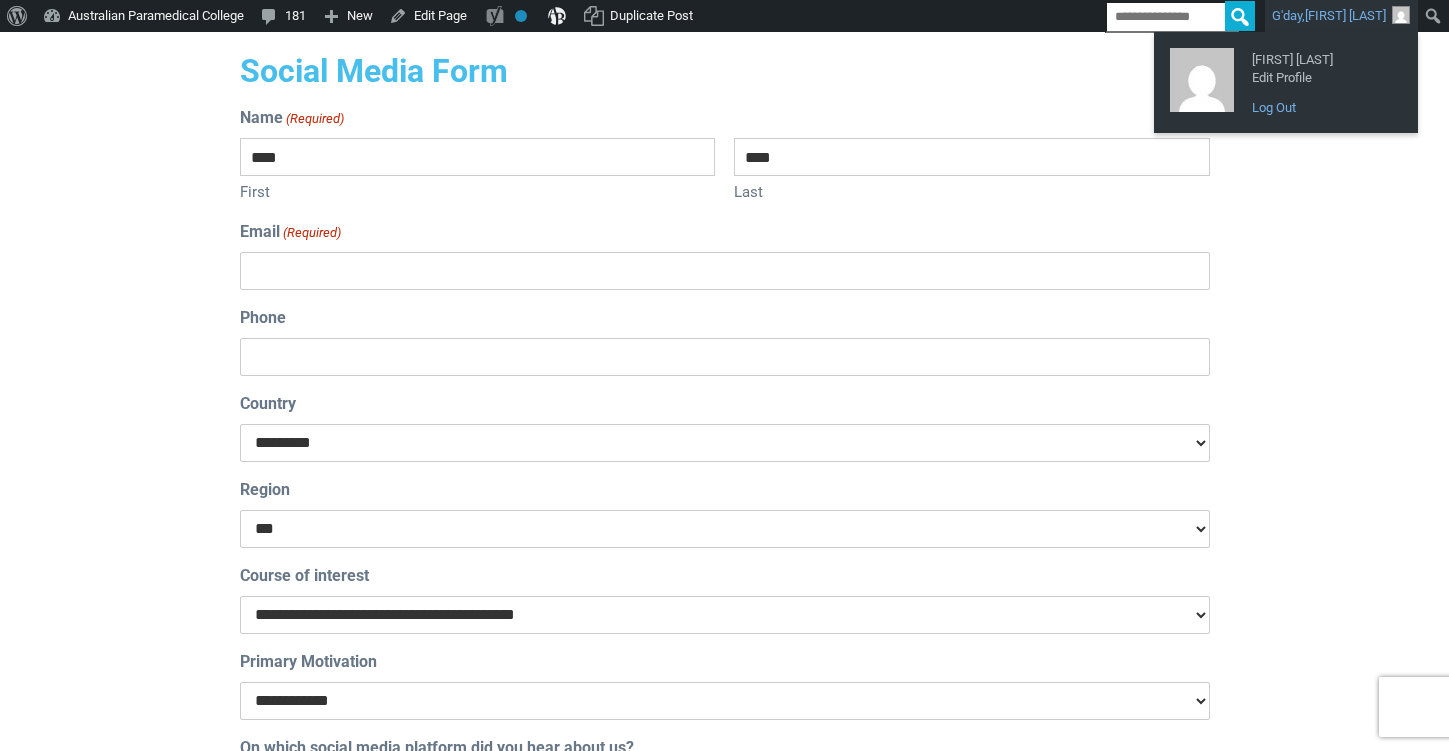 click on "Log Out" at bounding box center (1322, 108) 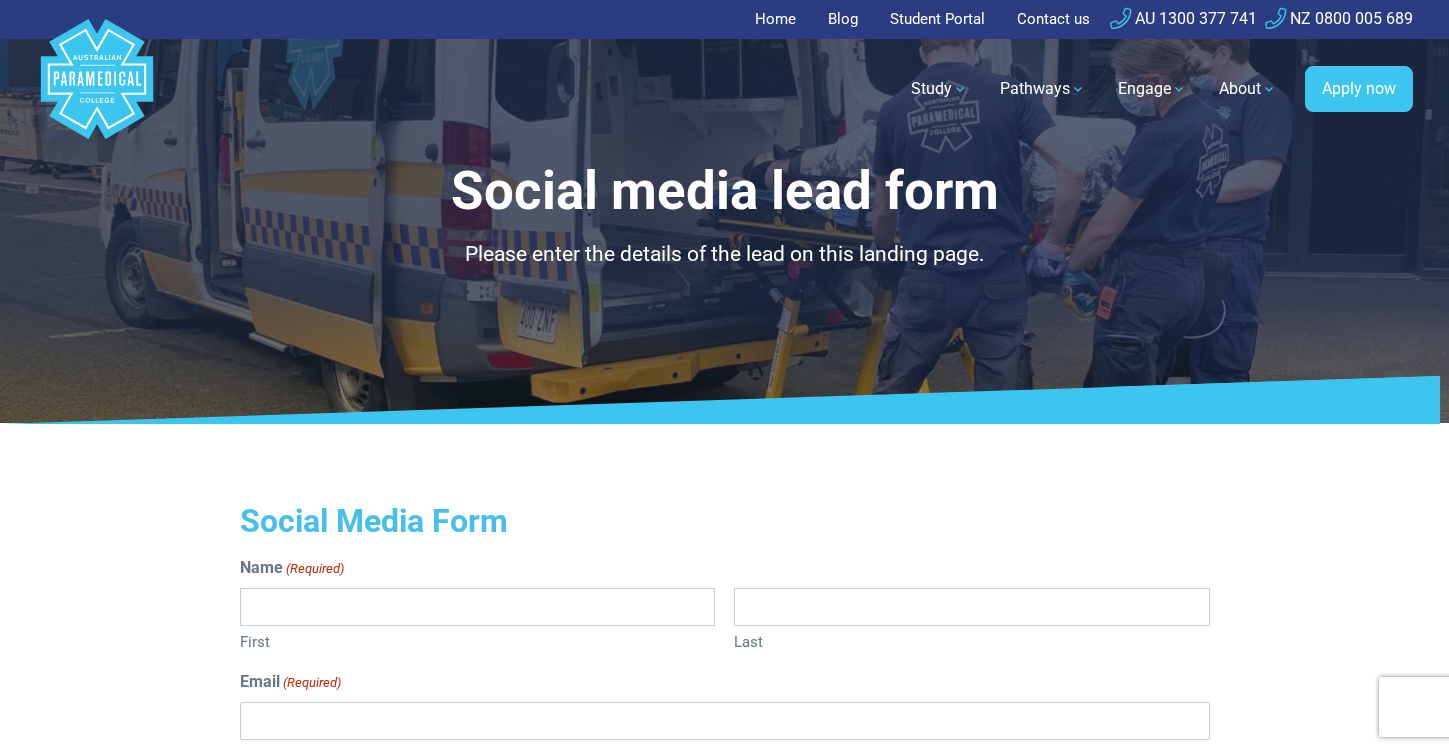 scroll, scrollTop: 0, scrollLeft: 0, axis: both 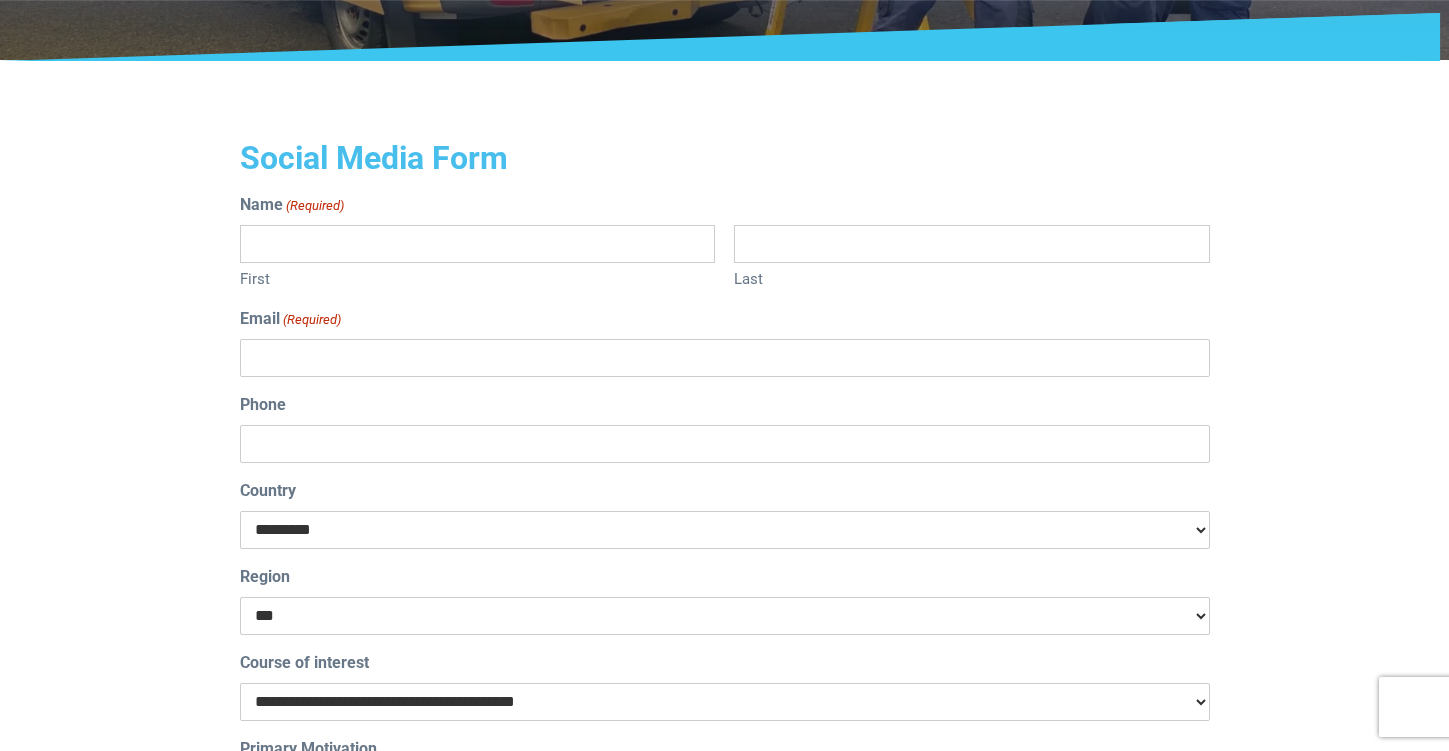 click on "First" at bounding box center (477, 244) 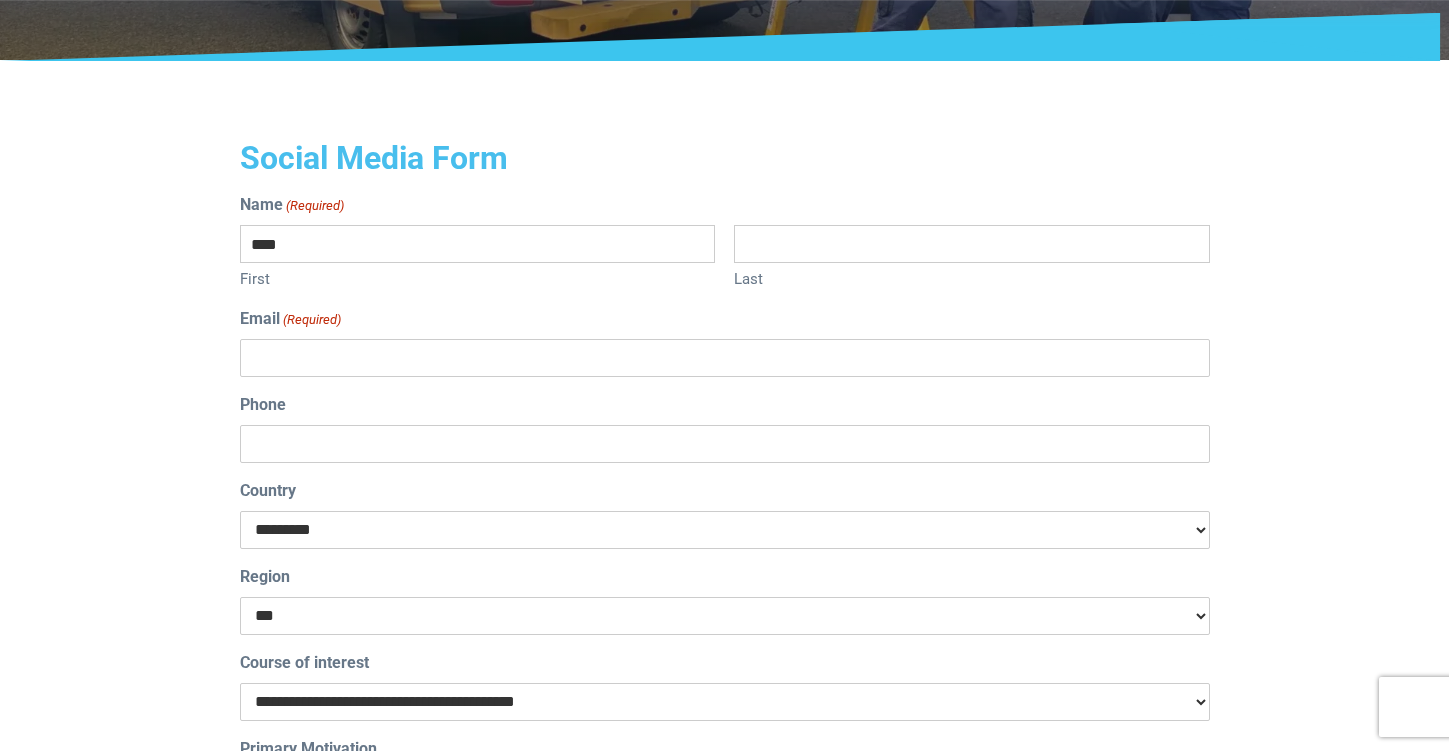 type on "****" 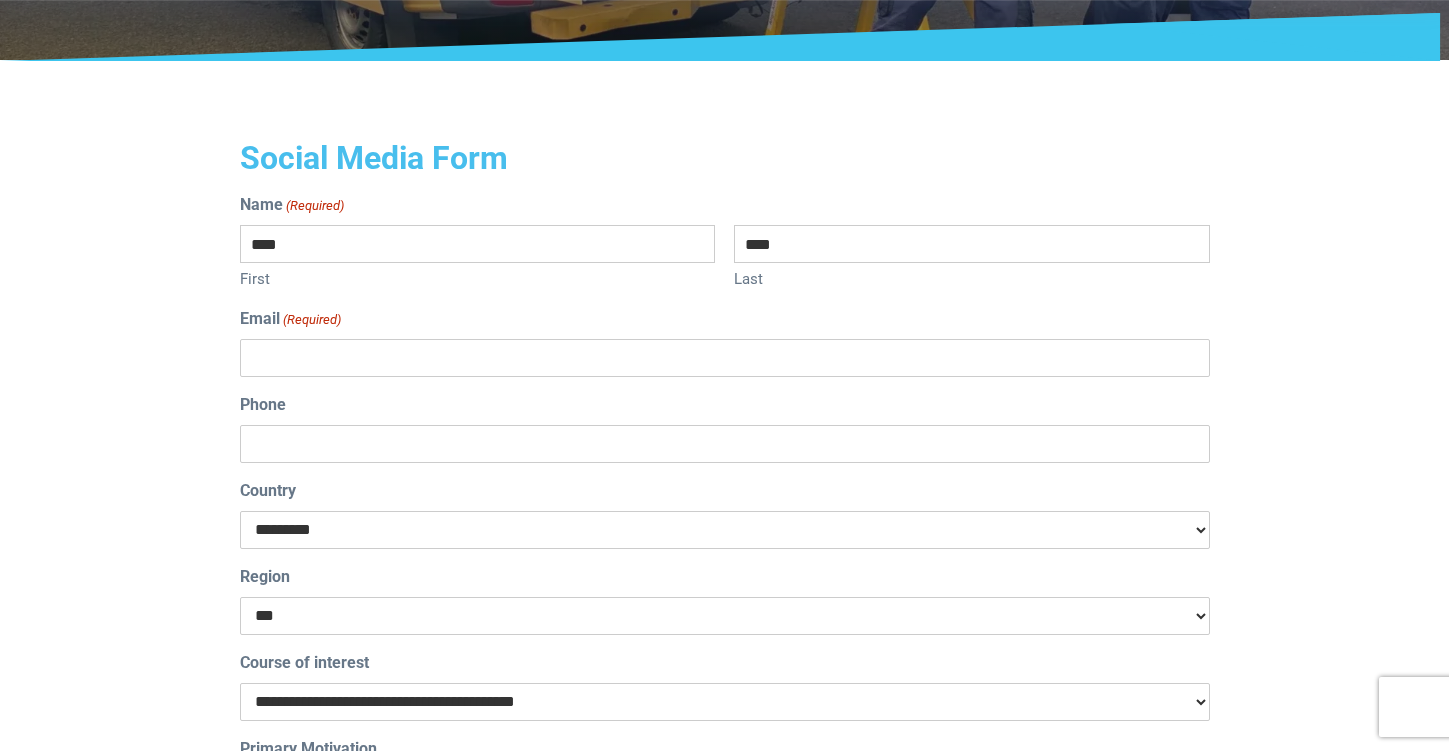 type on "****" 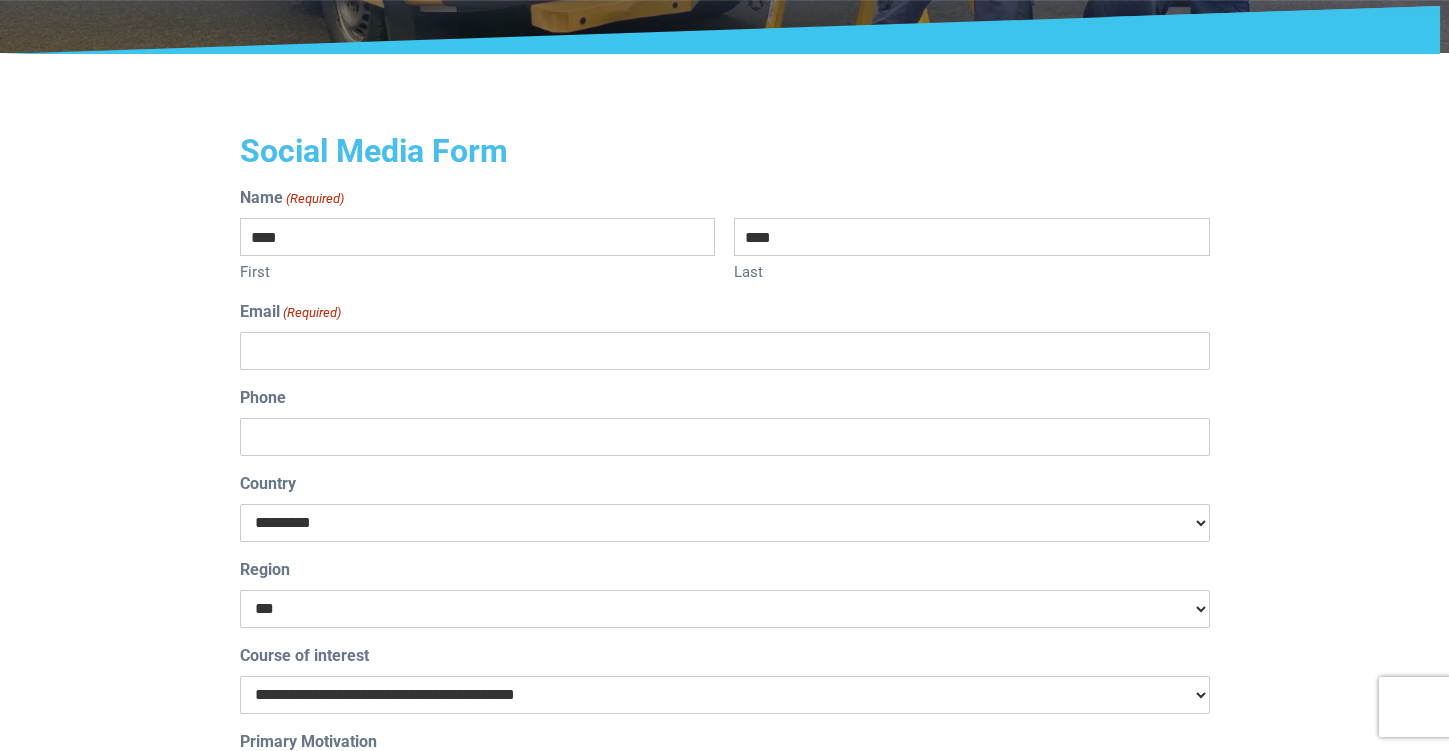 scroll, scrollTop: 390, scrollLeft: 0, axis: vertical 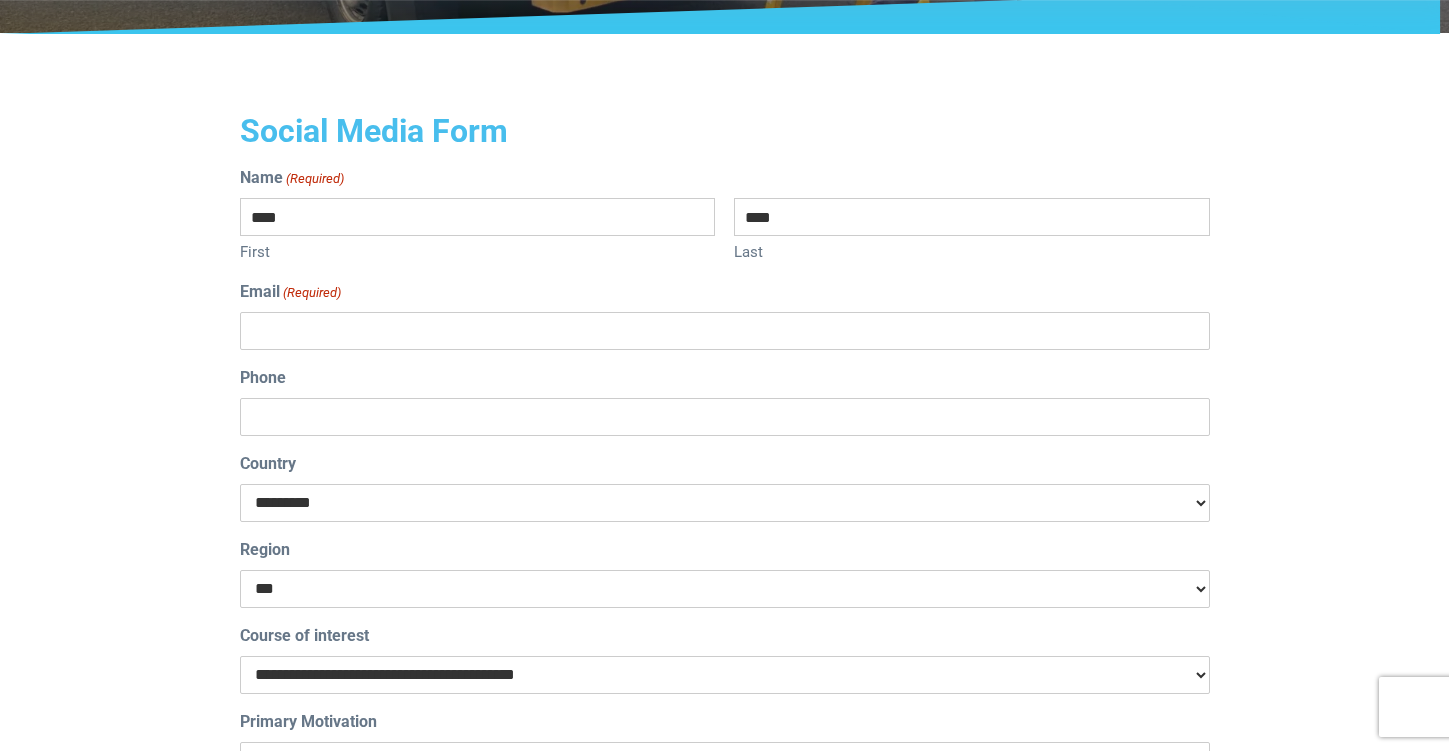 click on "Phone" at bounding box center [725, 417] 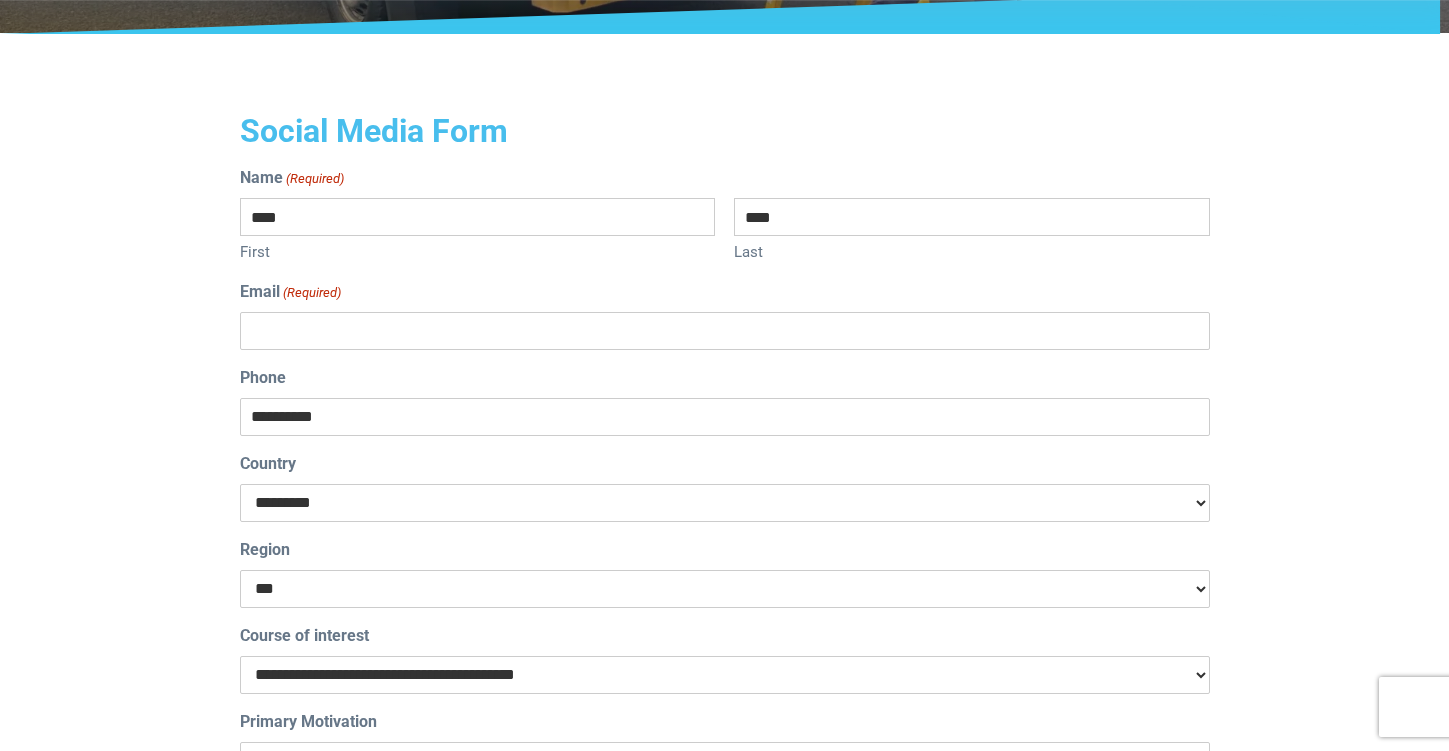 click on "**********" at bounding box center (725, 417) 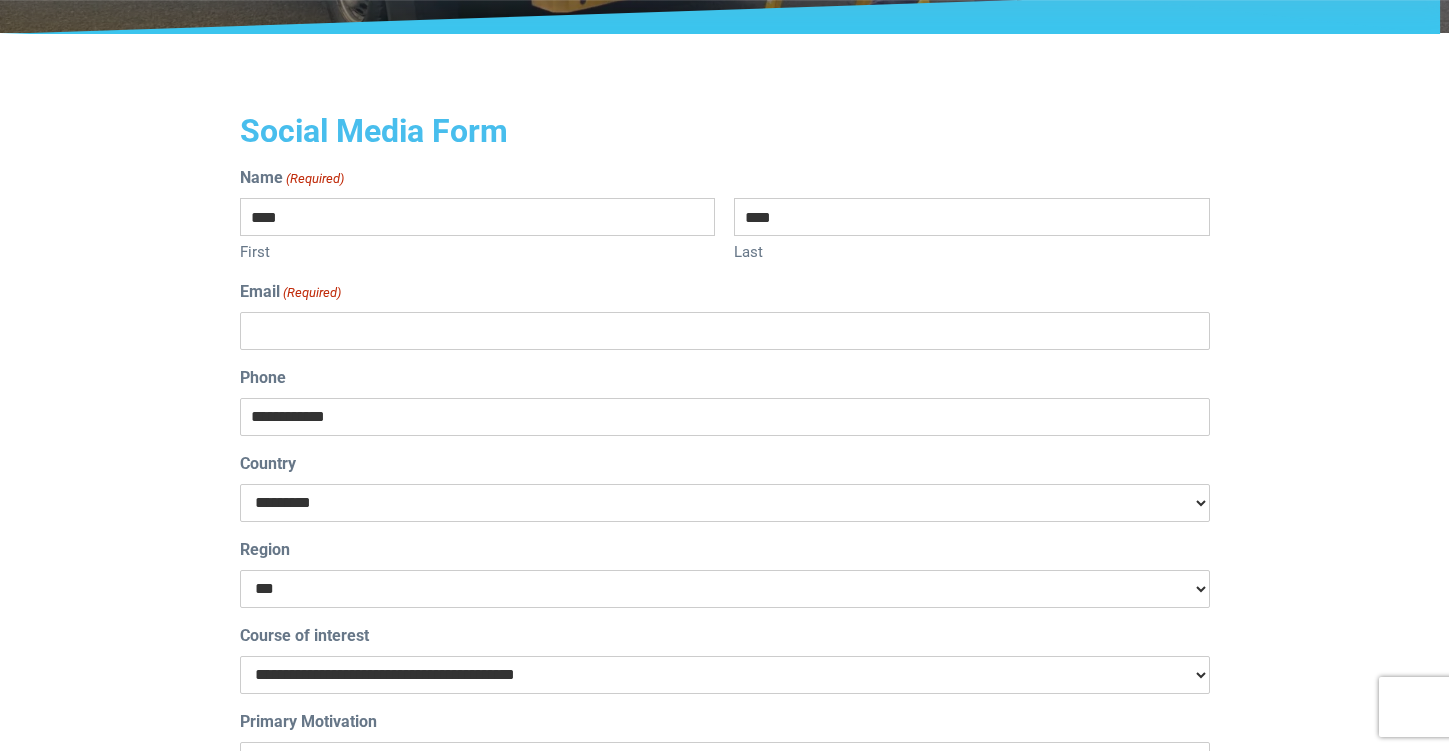 type on "**********" 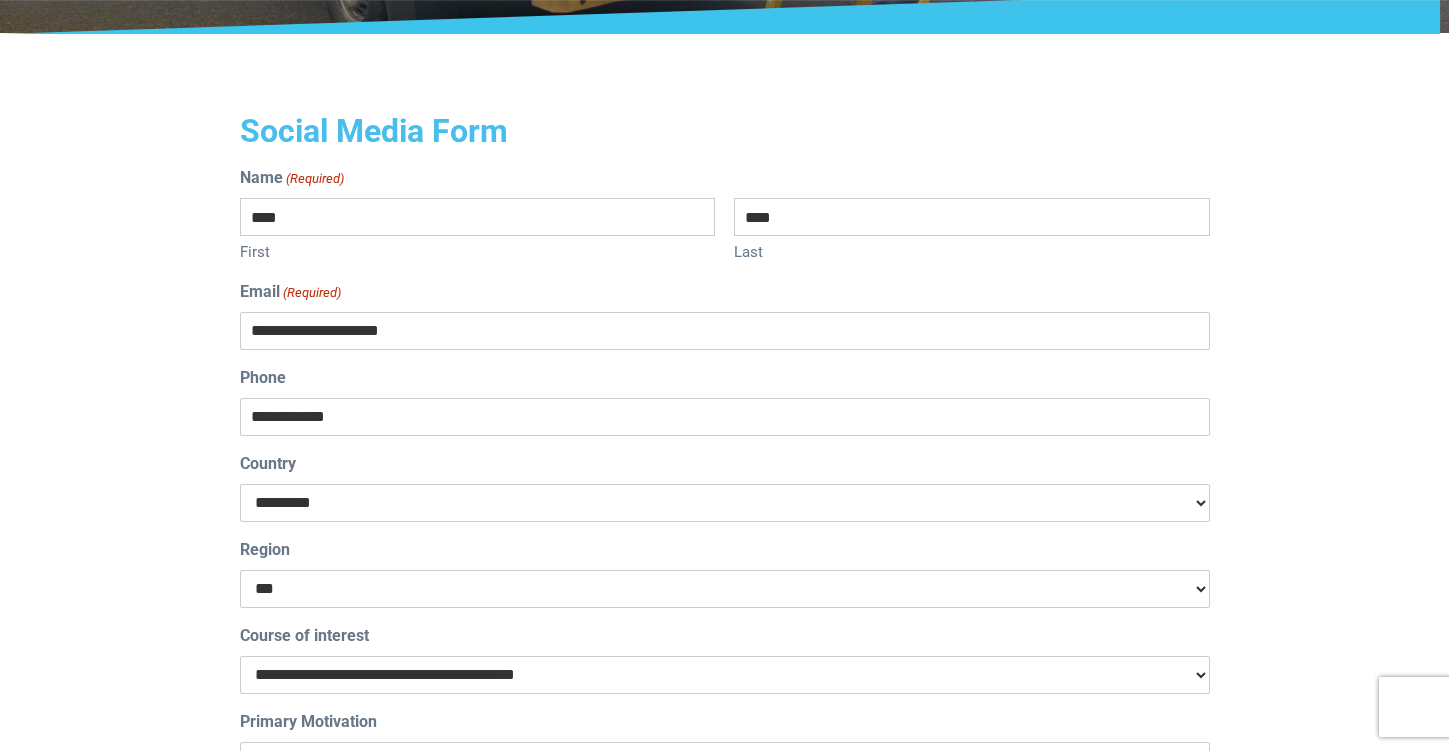 type on "**********" 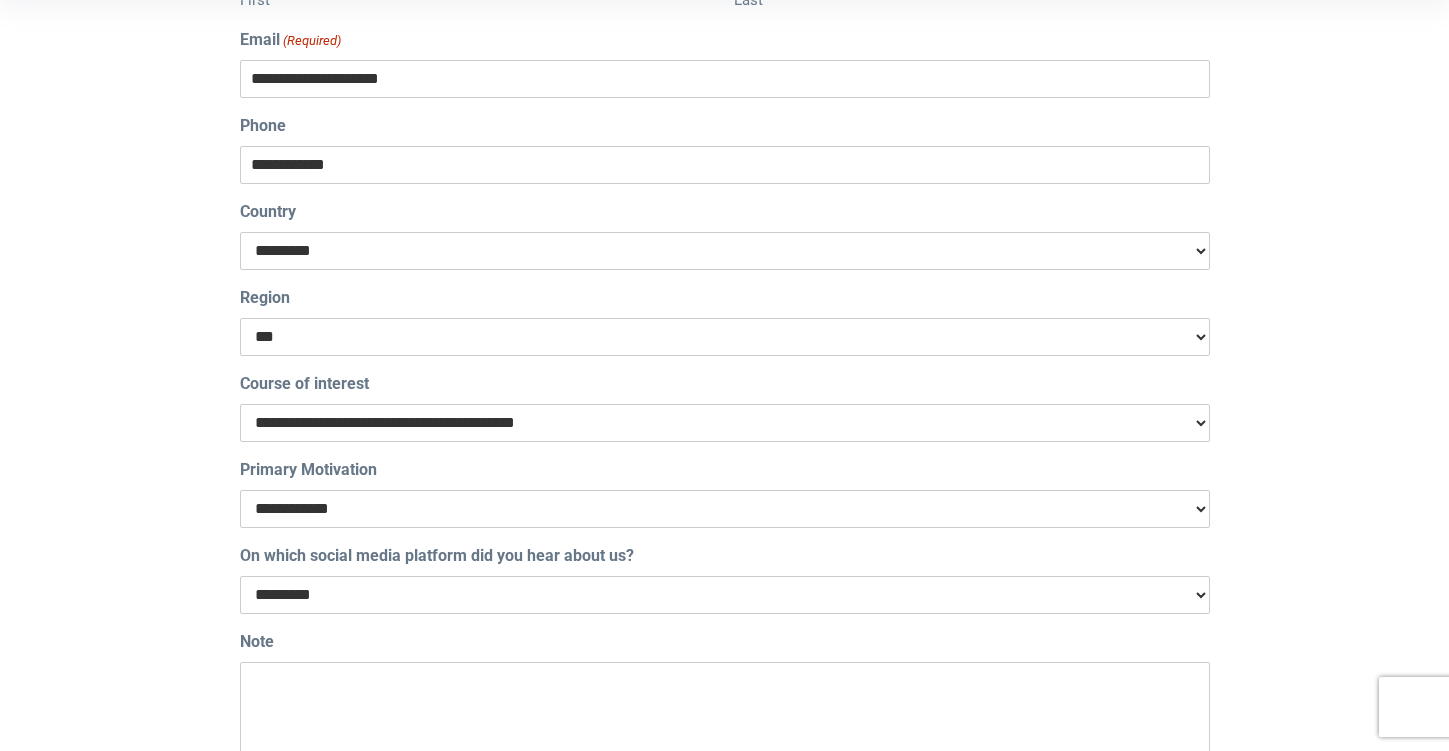 scroll, scrollTop: 690, scrollLeft: 0, axis: vertical 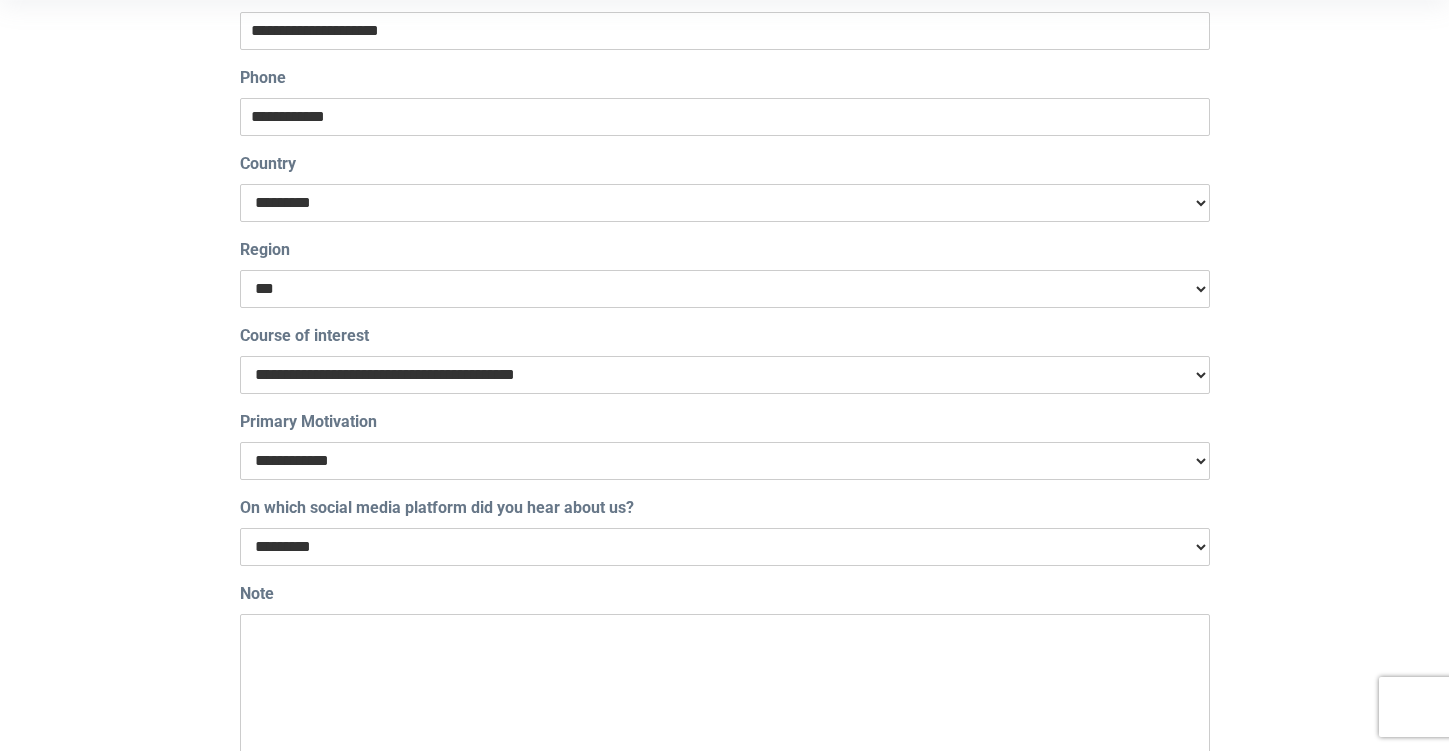 click on "**********" at bounding box center (725, 461) 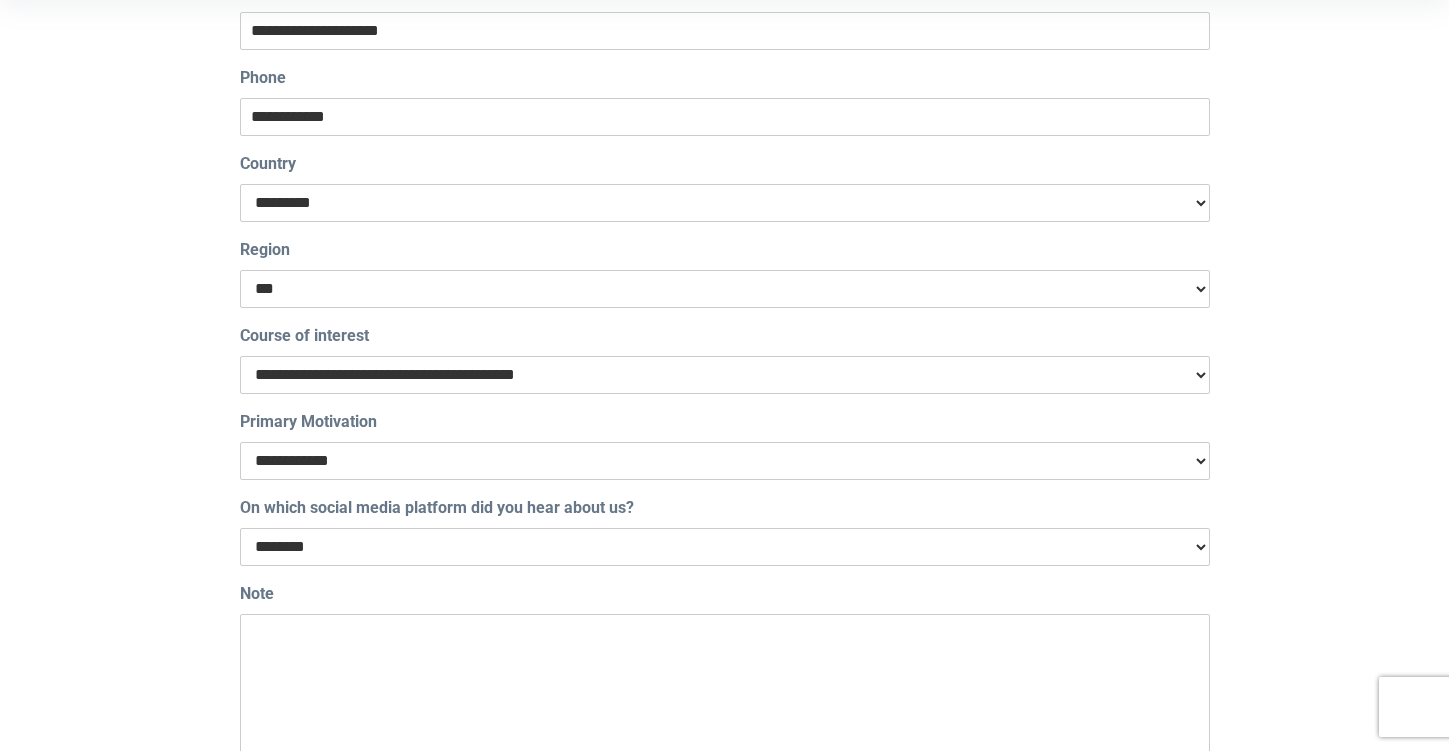 click on "**********" at bounding box center (725, 401) 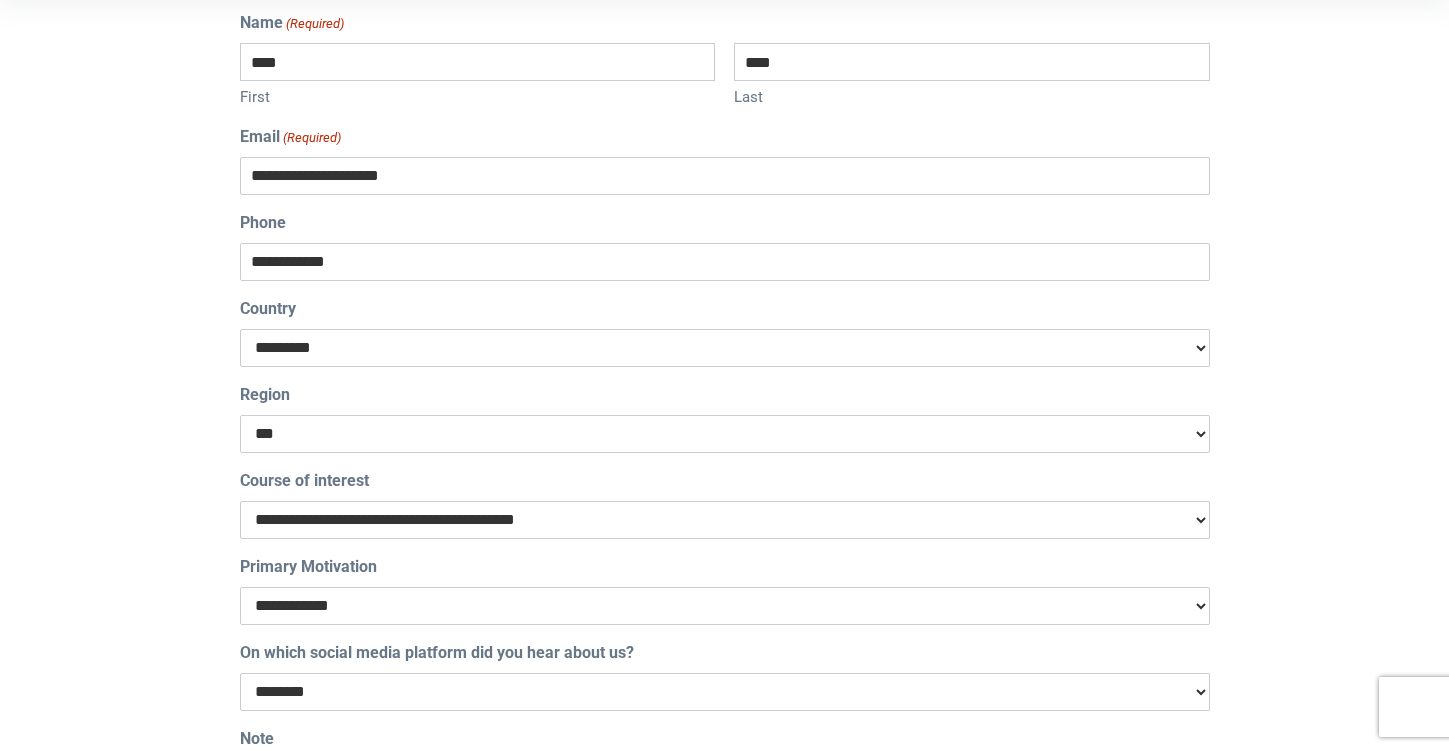 scroll, scrollTop: 594, scrollLeft: 0, axis: vertical 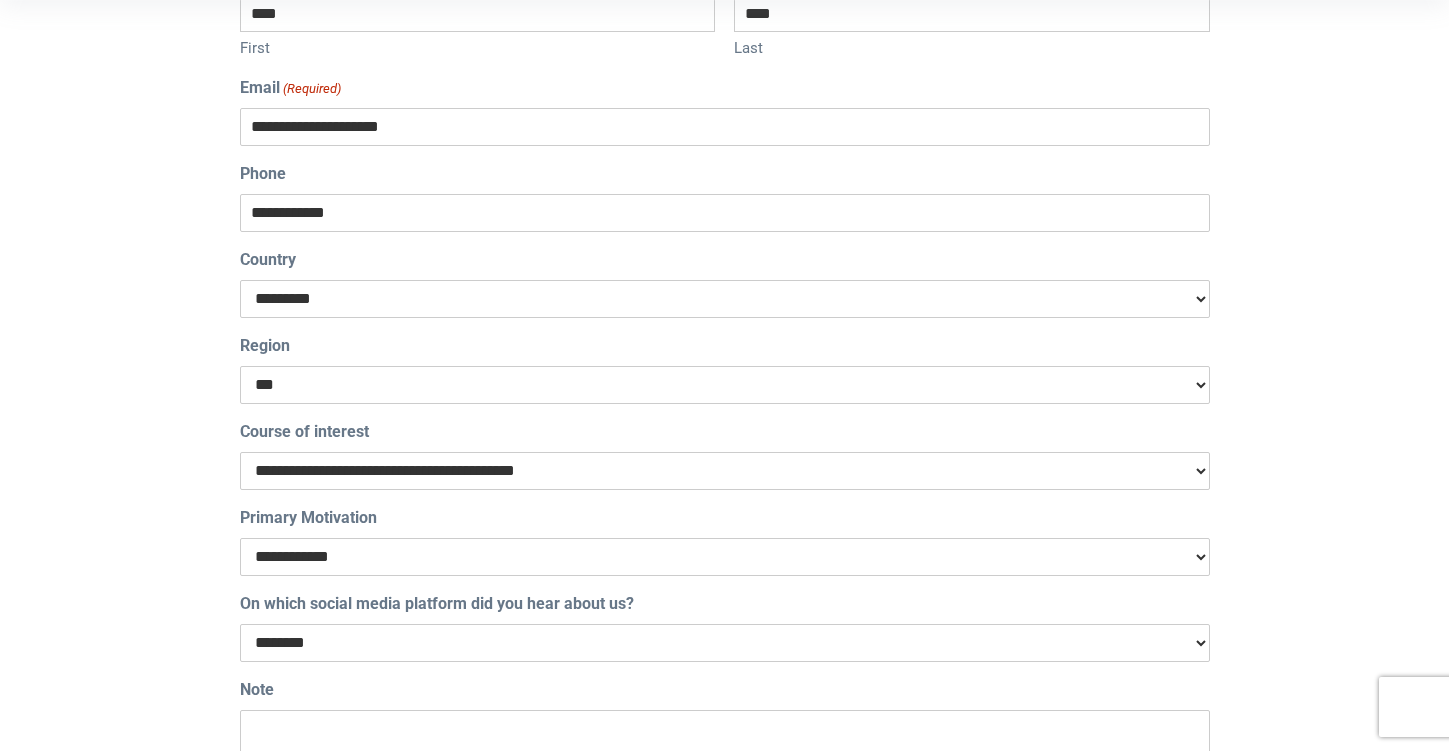 click on "**********" at bounding box center (725, 557) 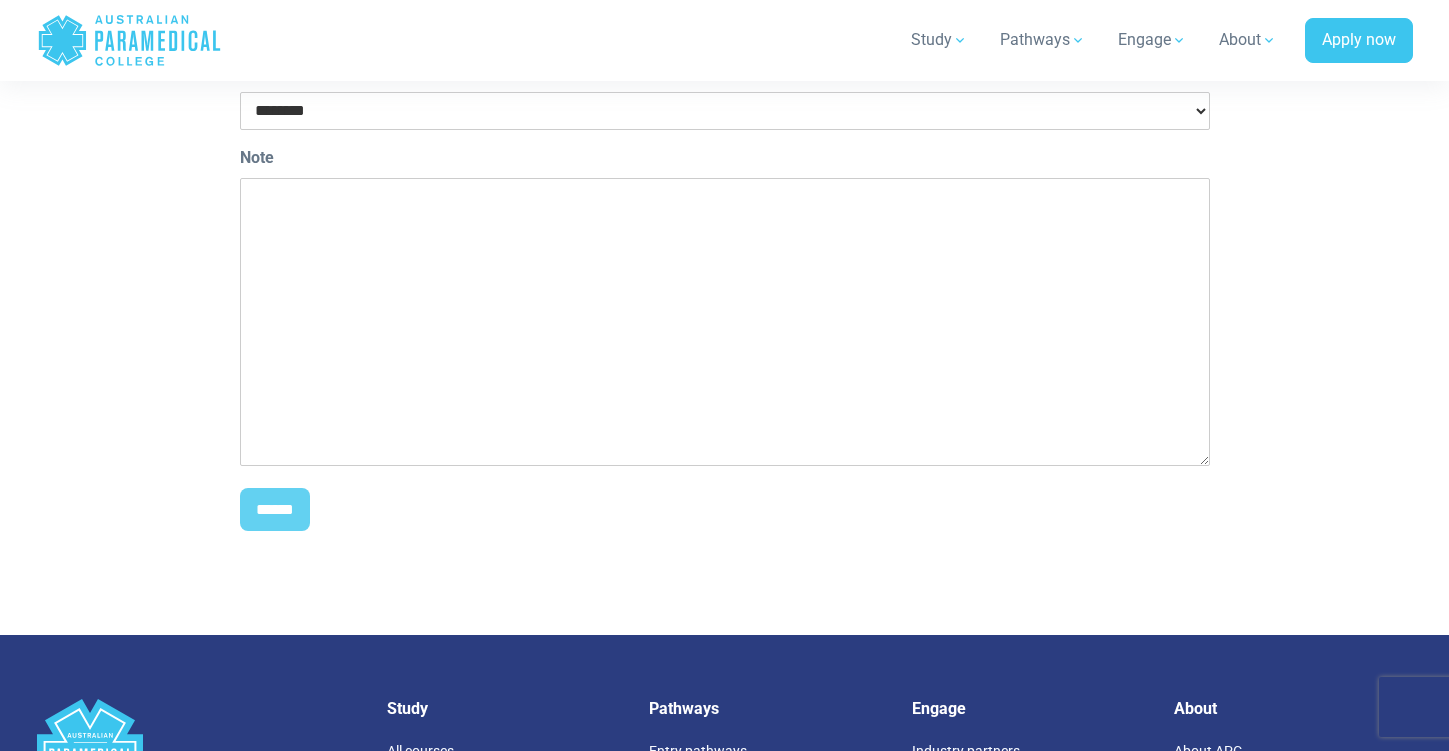scroll, scrollTop: 1132, scrollLeft: 0, axis: vertical 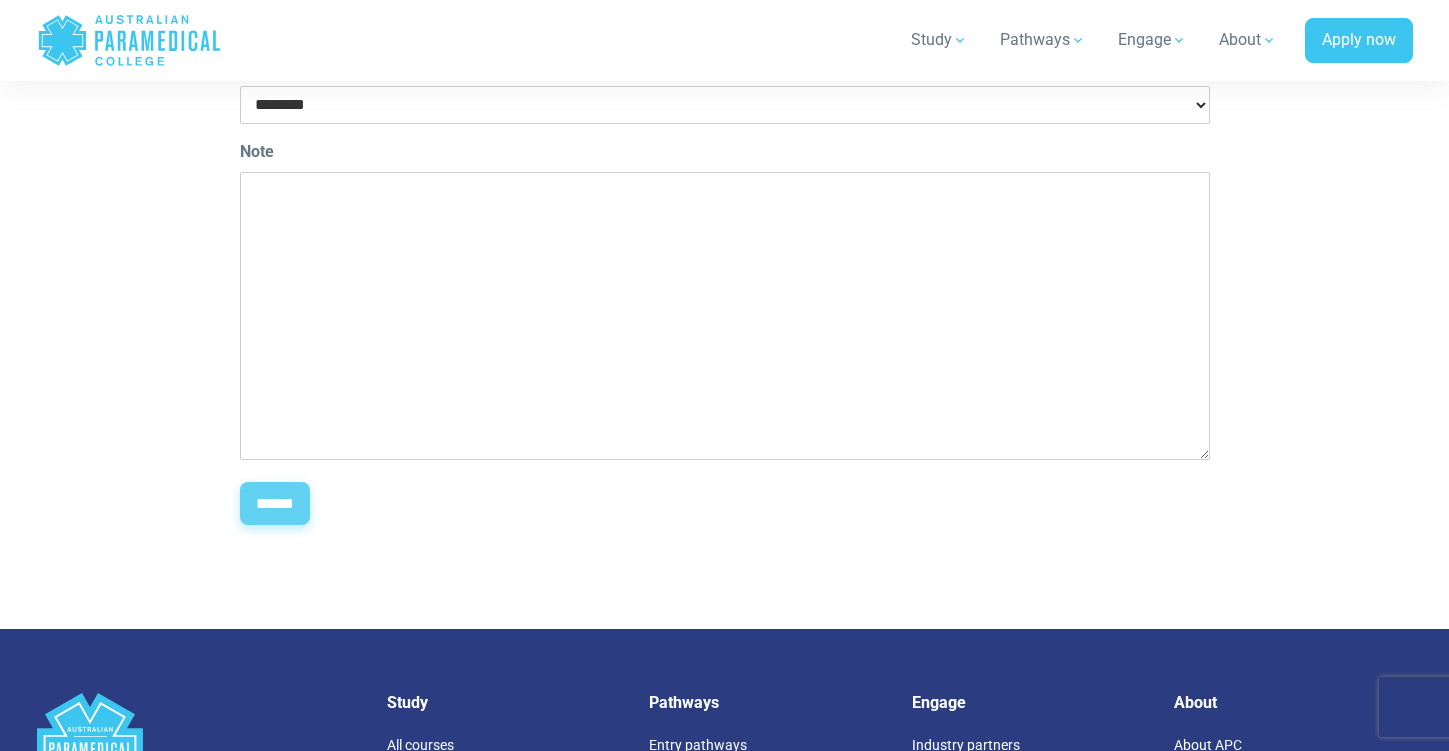 click on "******" at bounding box center [275, 504] 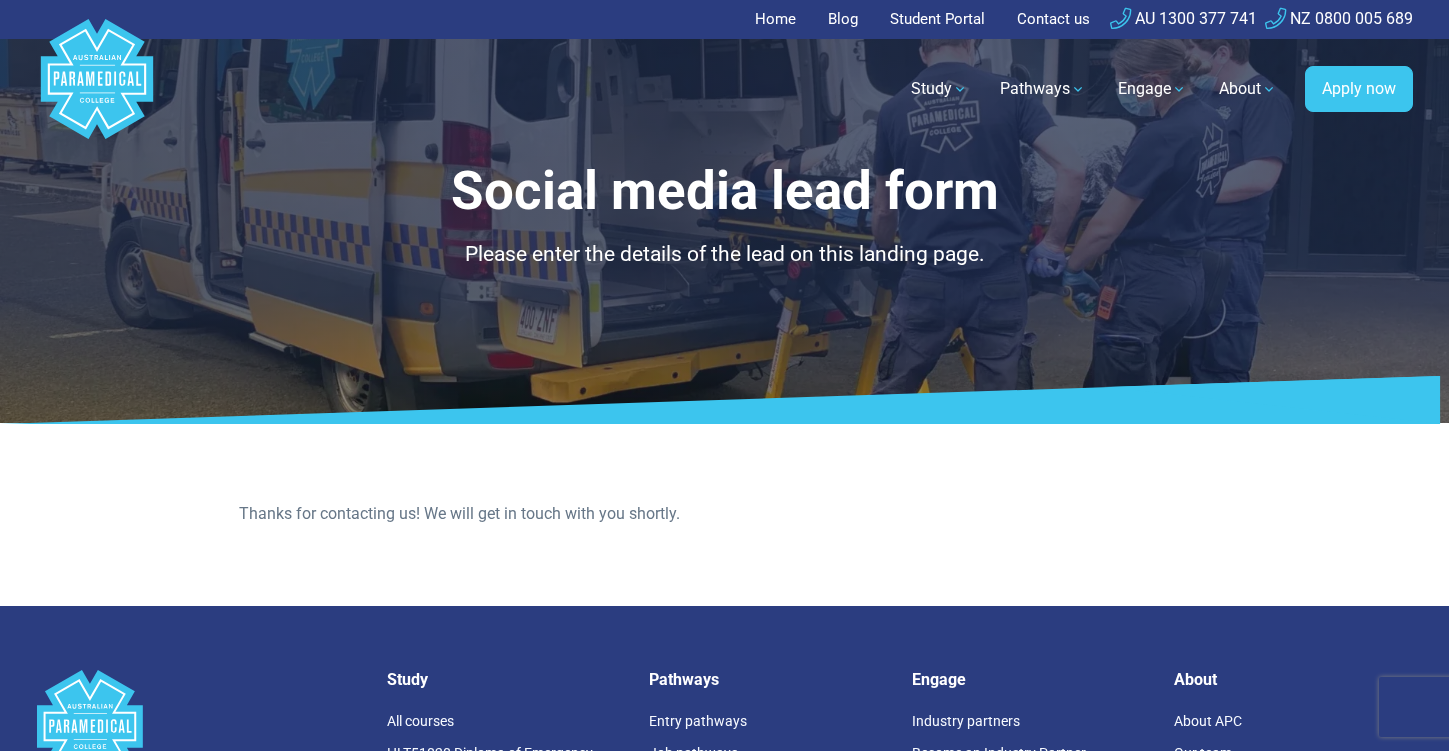 scroll, scrollTop: 0, scrollLeft: 0, axis: both 